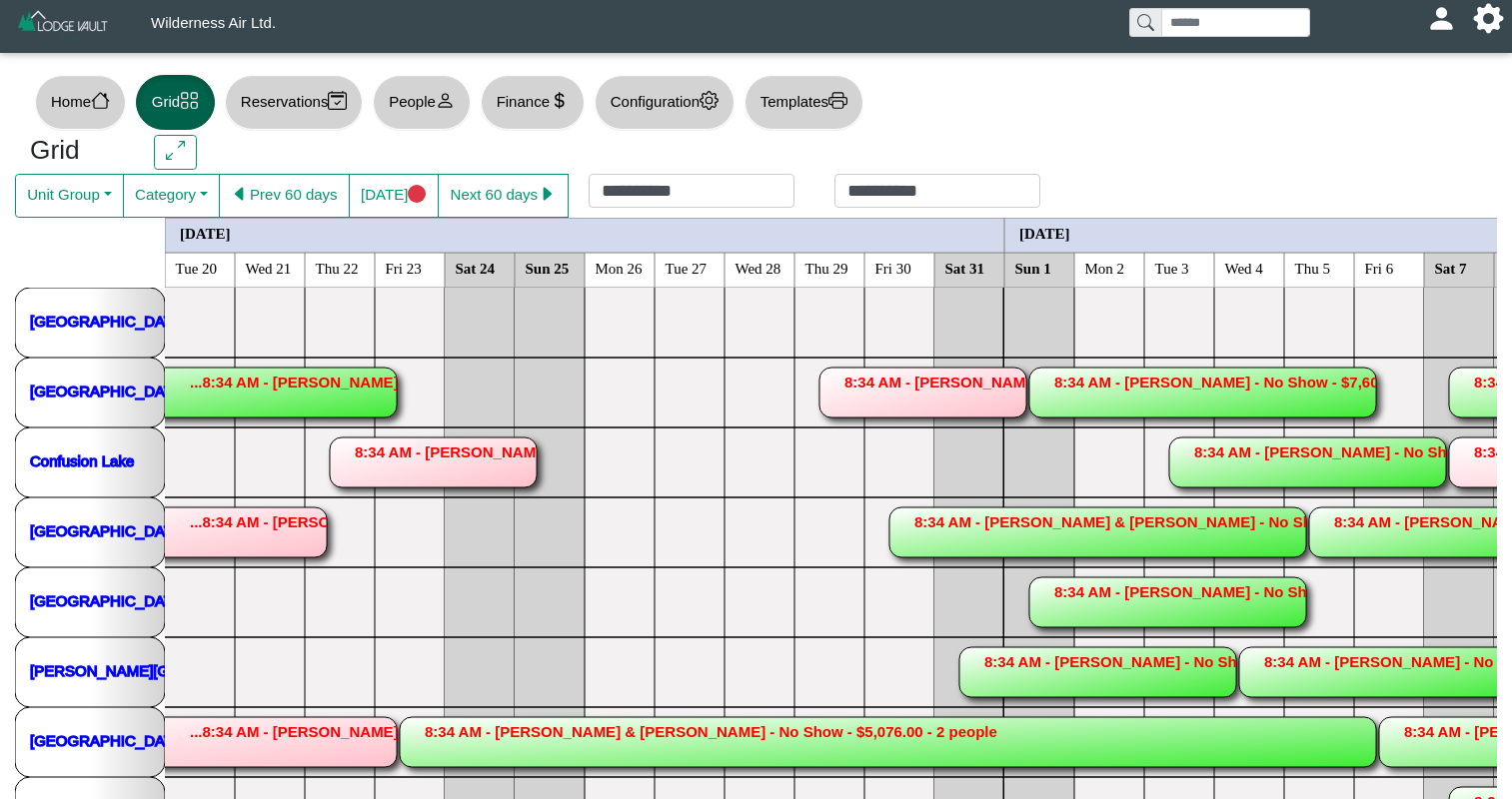 scroll, scrollTop: 0, scrollLeft: 0, axis: both 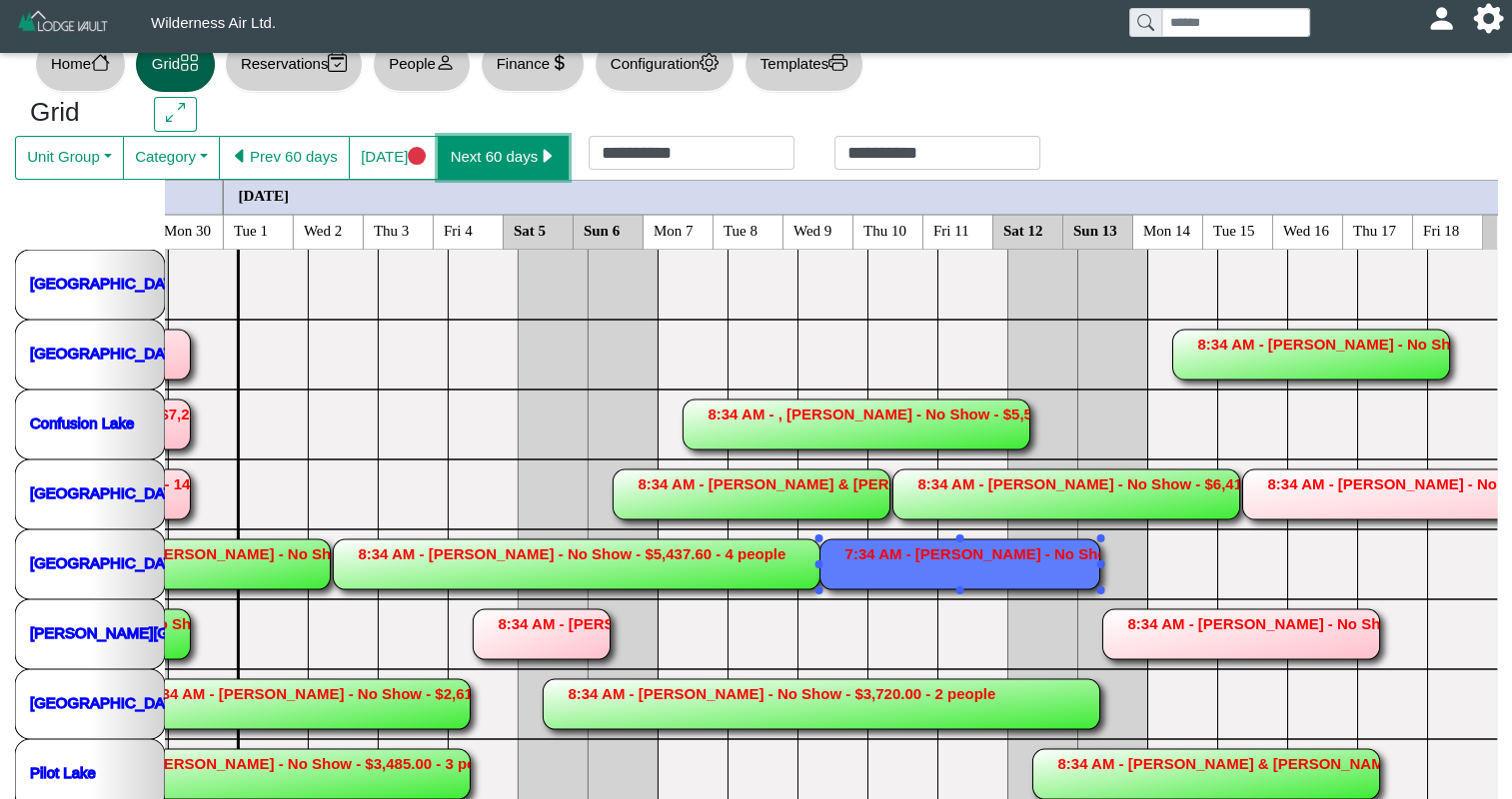 click on "Next 60 days" at bounding box center (503, 158) 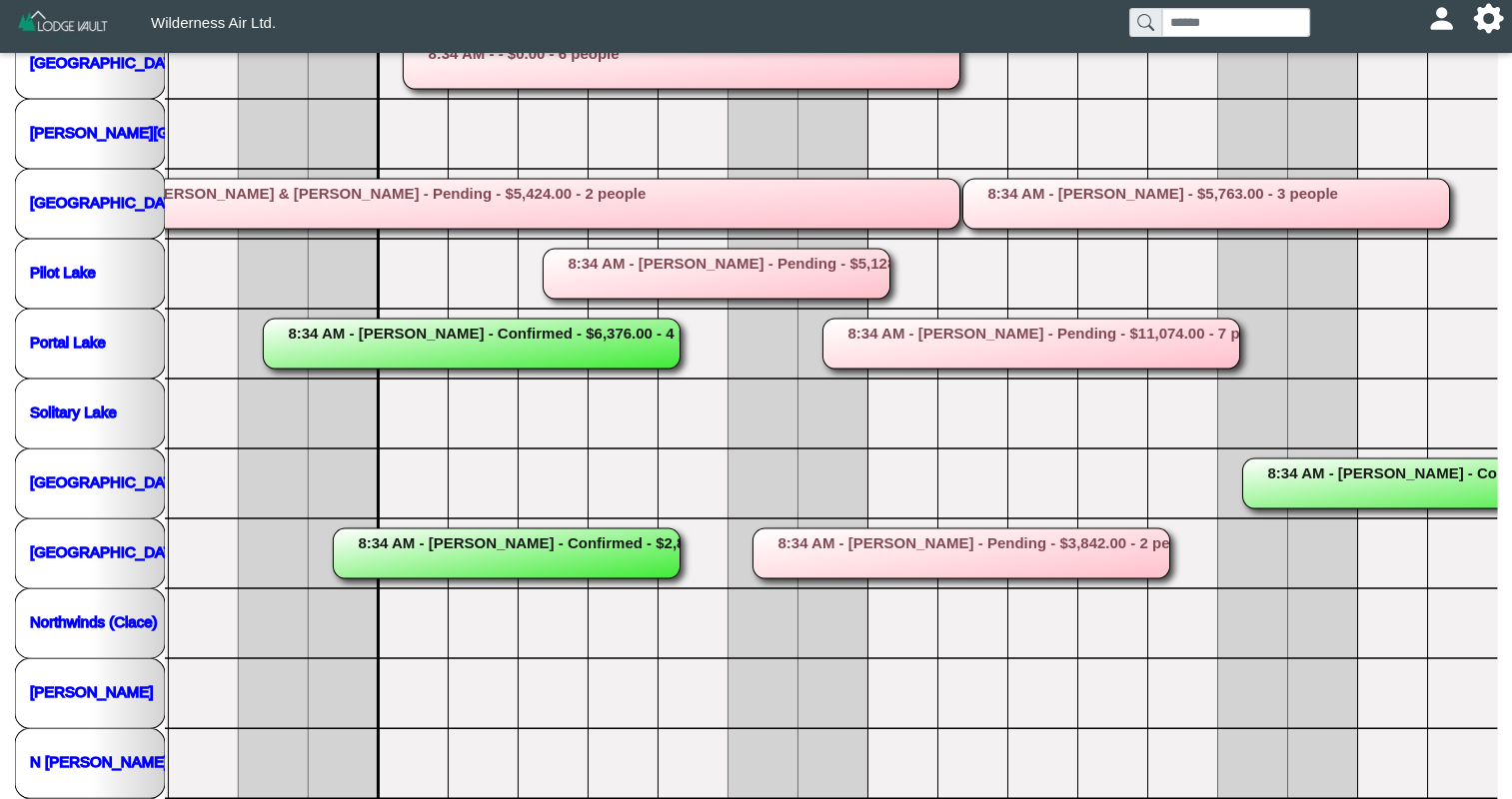 scroll, scrollTop: 543, scrollLeft: 0, axis: vertical 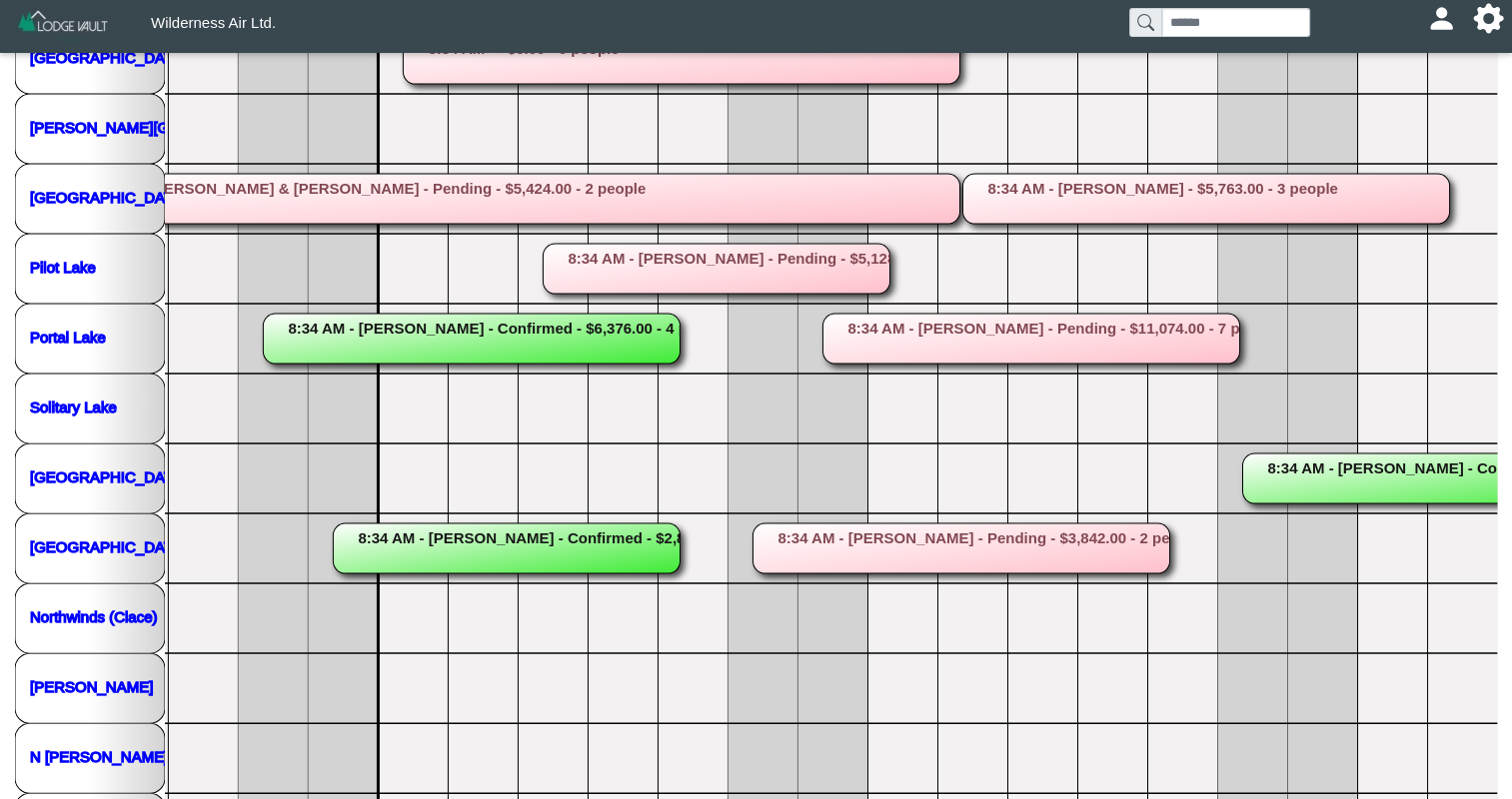 click 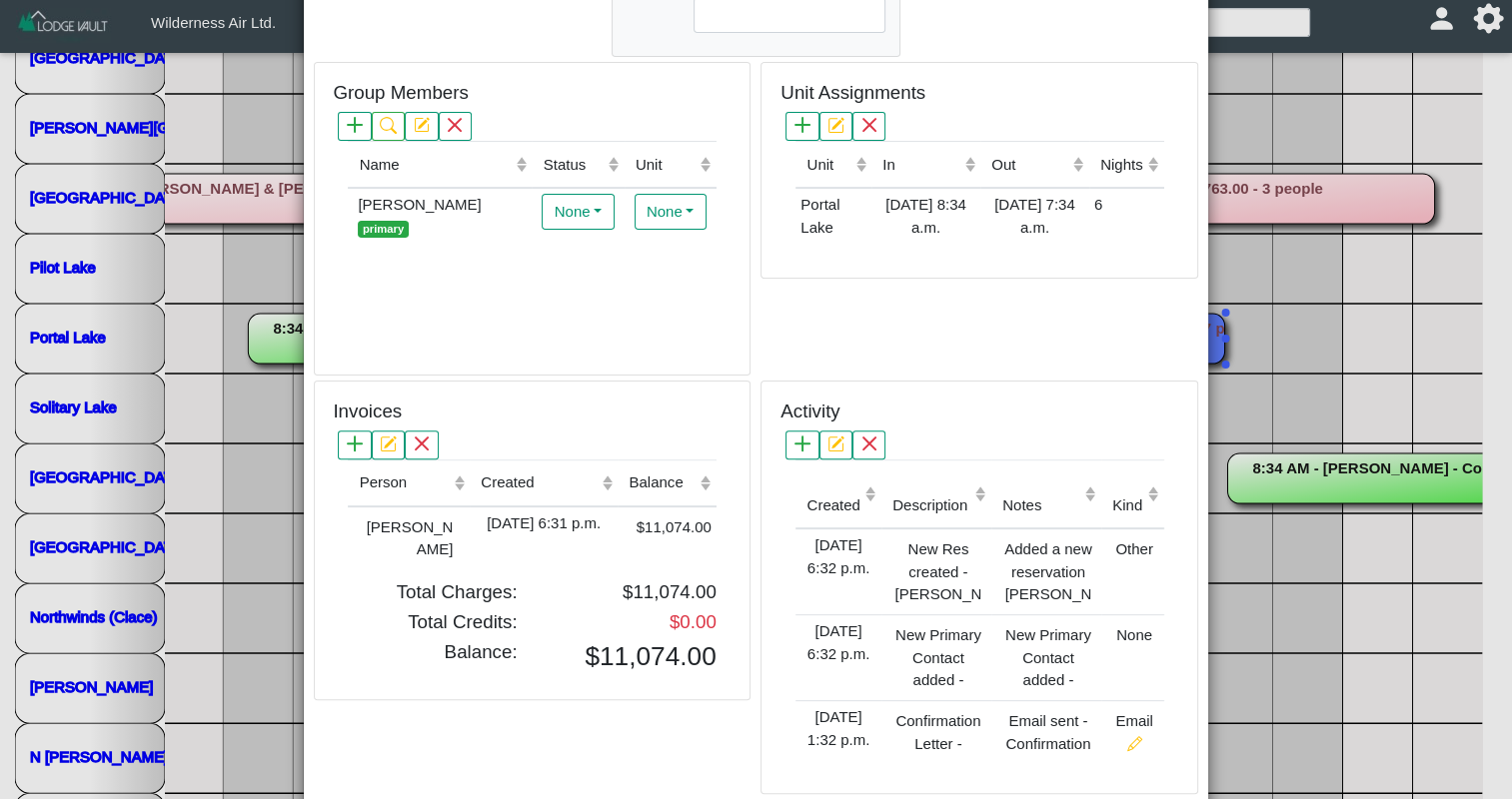 scroll, scrollTop: 580, scrollLeft: 0, axis: vertical 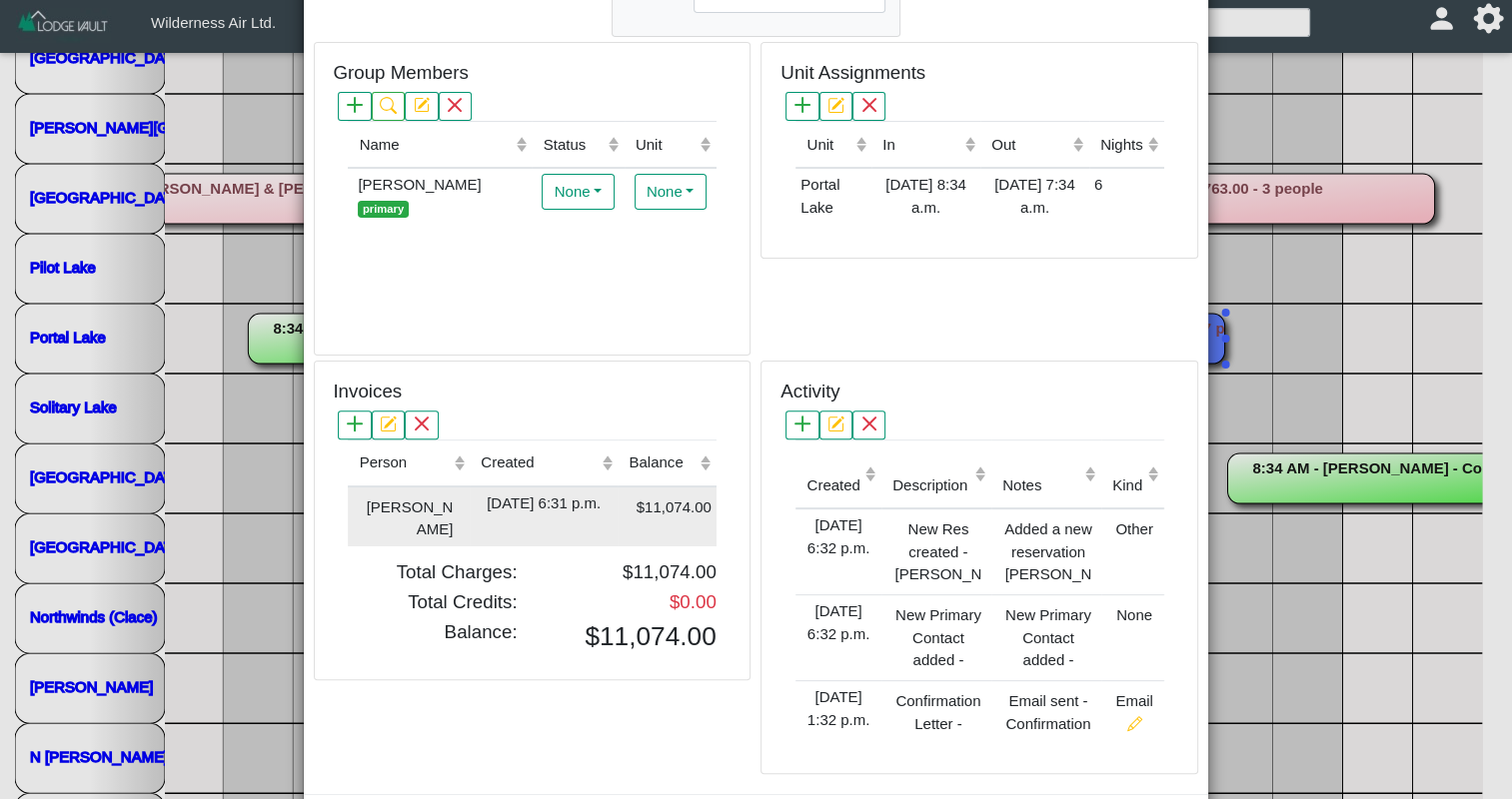 click on "[DATE] 6:31 p.m." at bounding box center (544, 516) 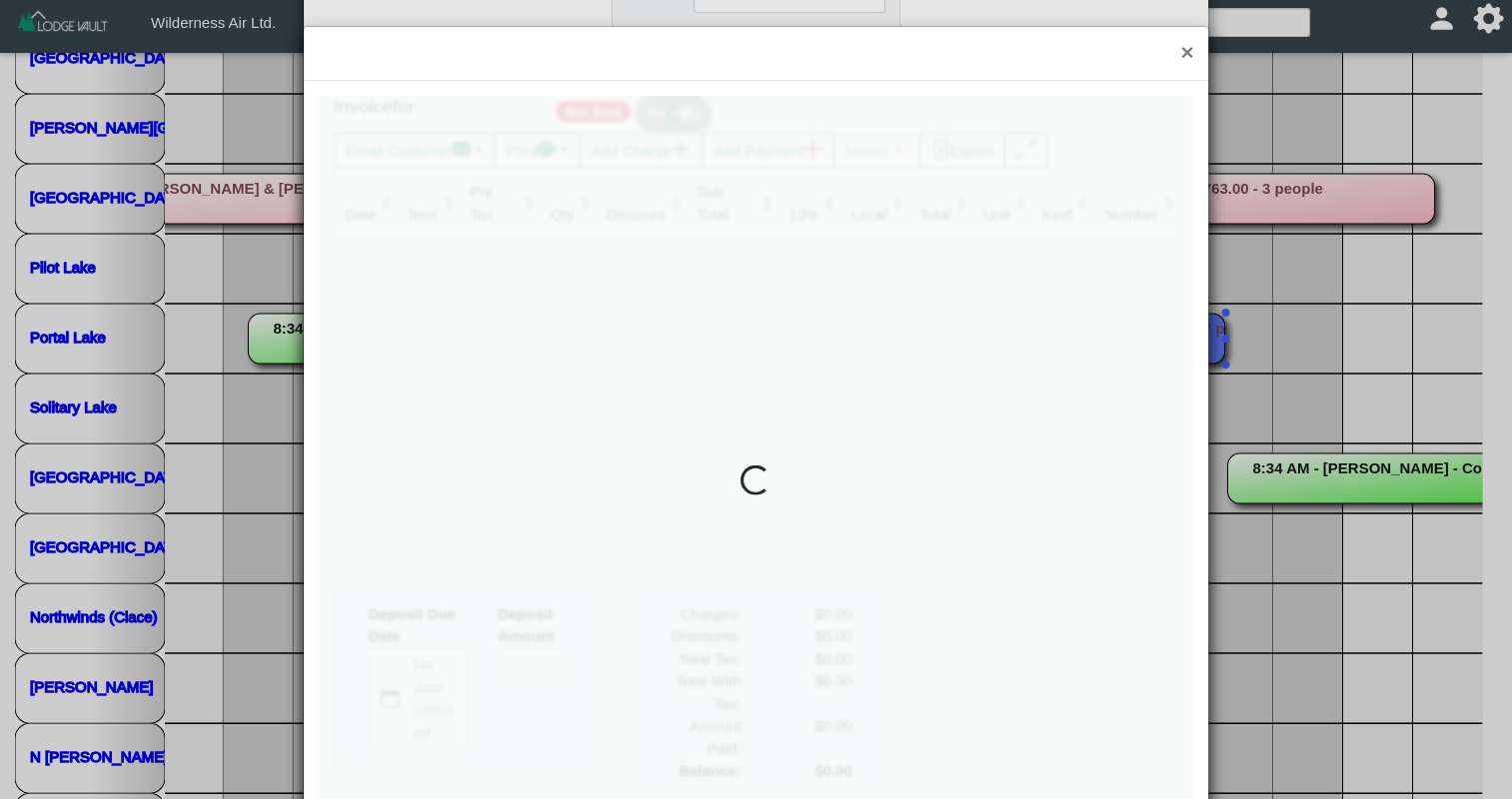 type on "*" 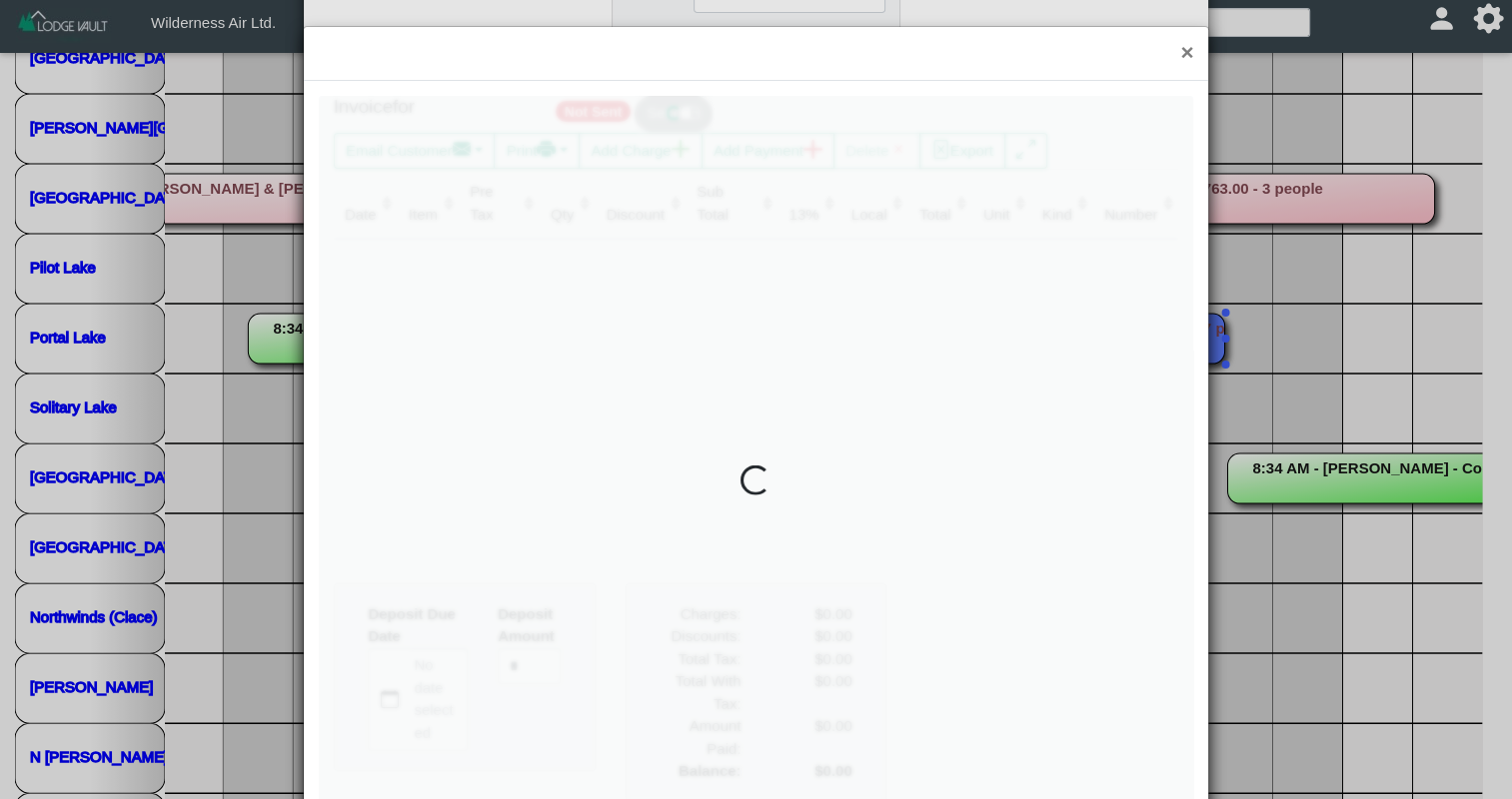 scroll, scrollTop: 0, scrollLeft: 0, axis: both 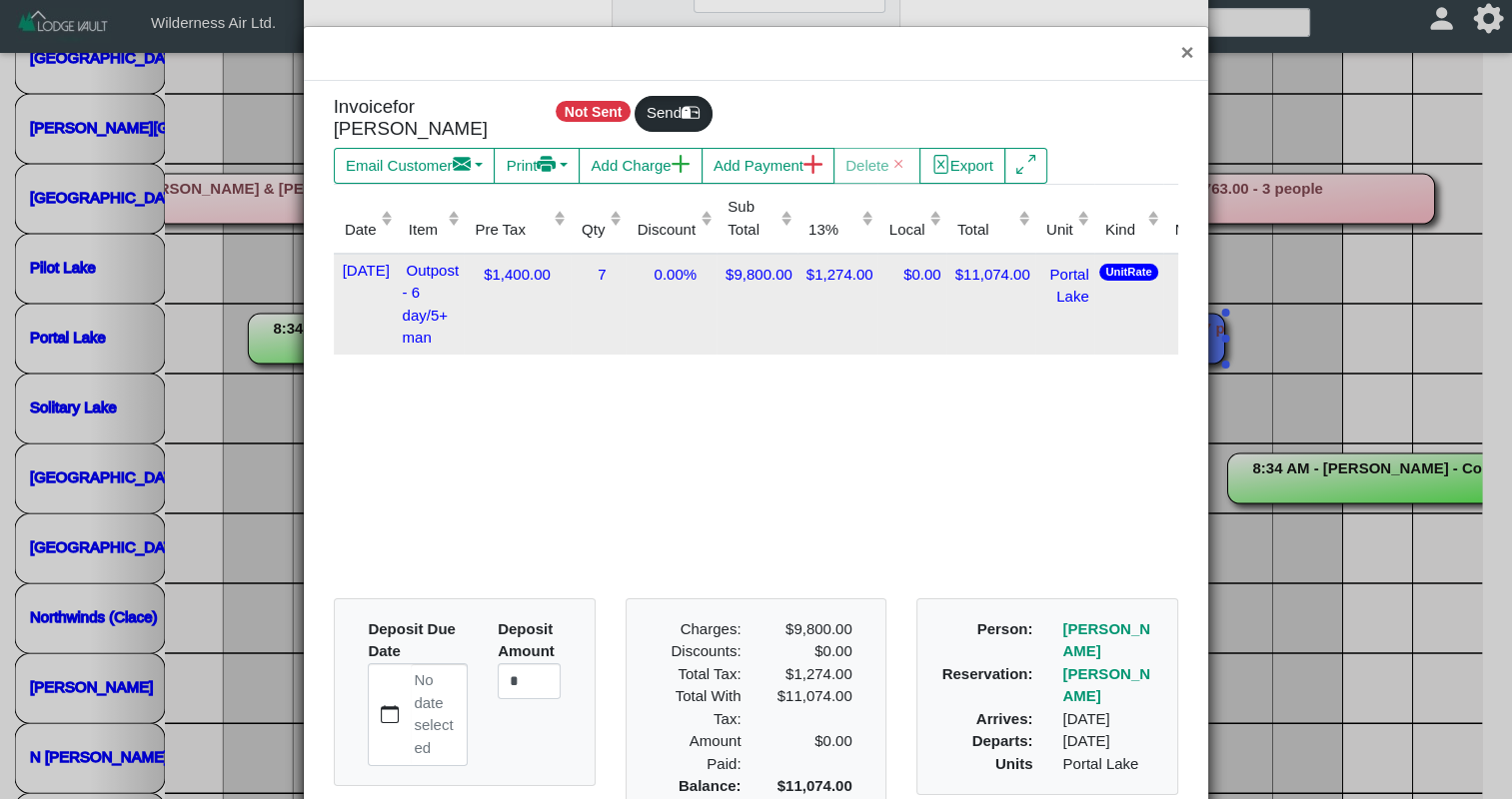 click on "7" at bounding box center (599, 273) 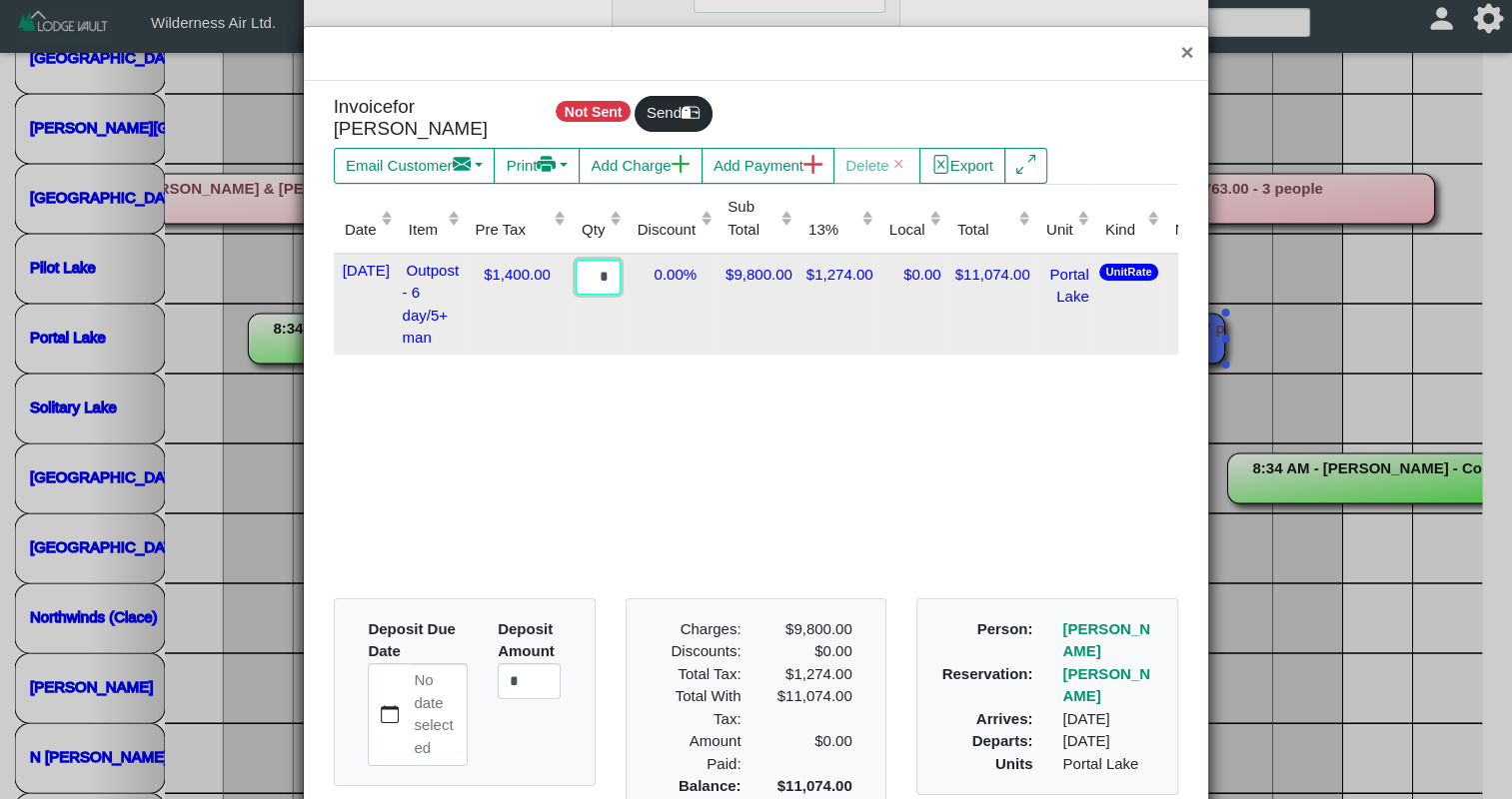 click on "*" at bounding box center [599, 278] 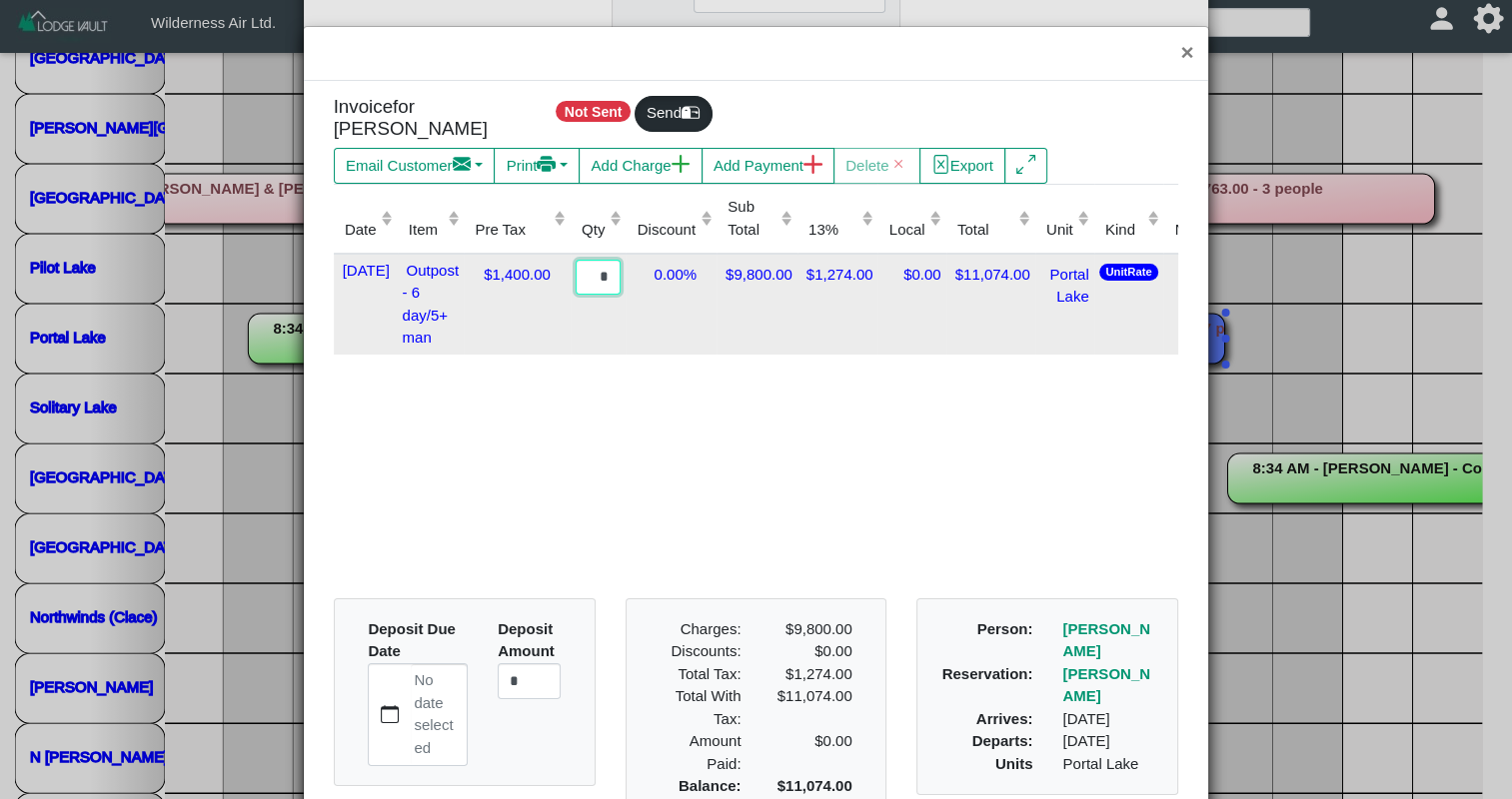 type on "*" 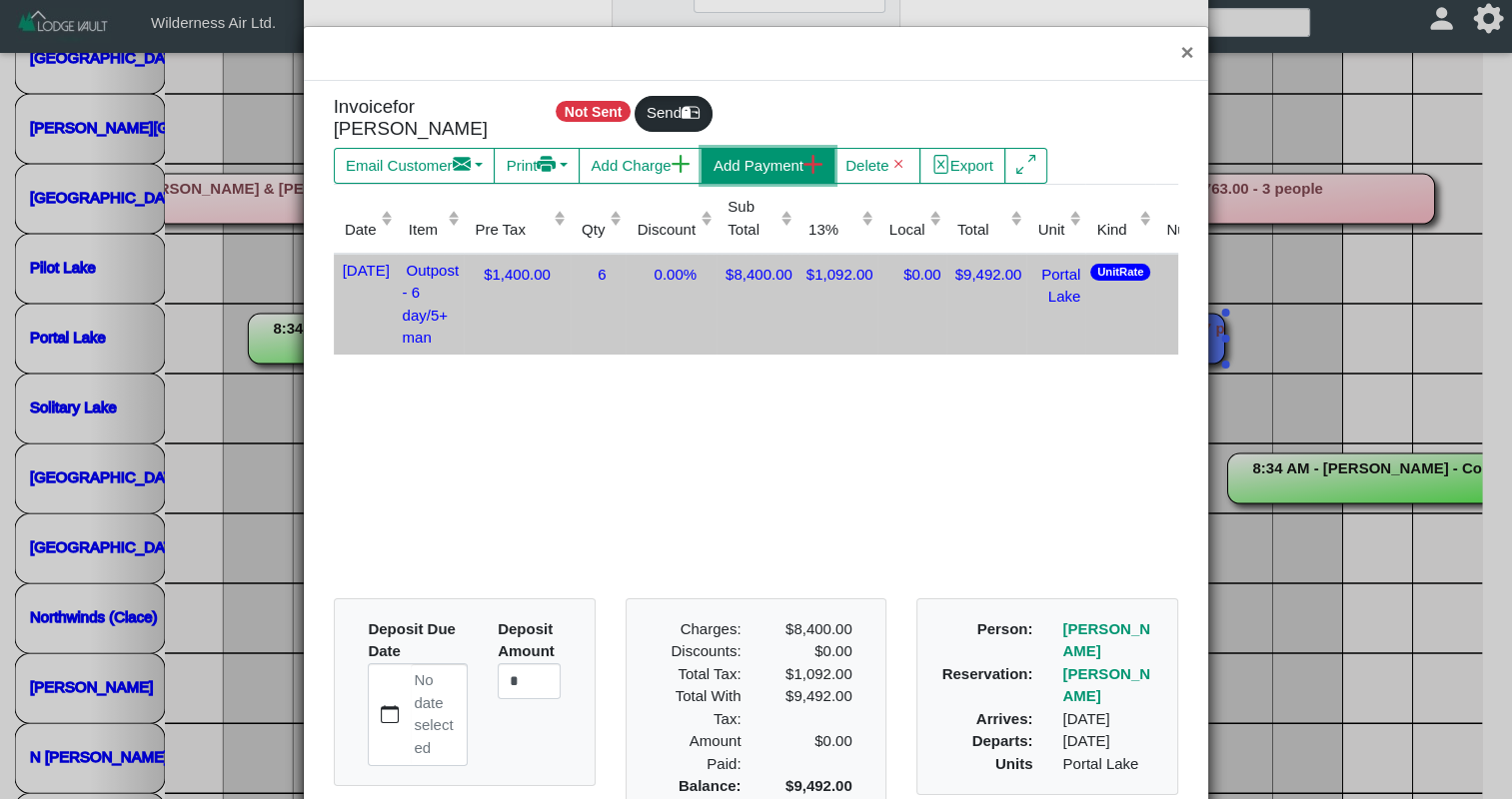 click on "Add Payment" at bounding box center [767, 166] 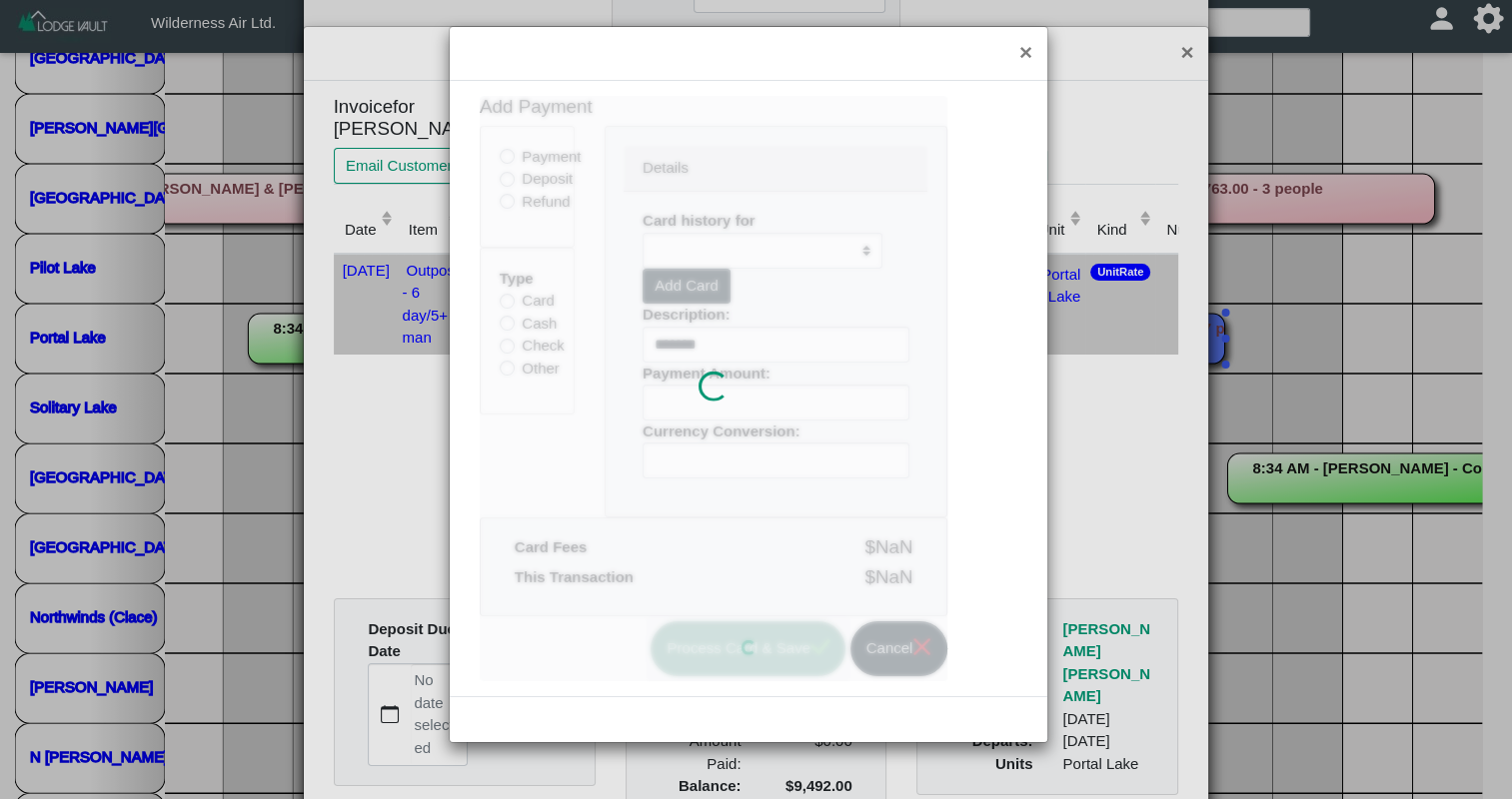 select 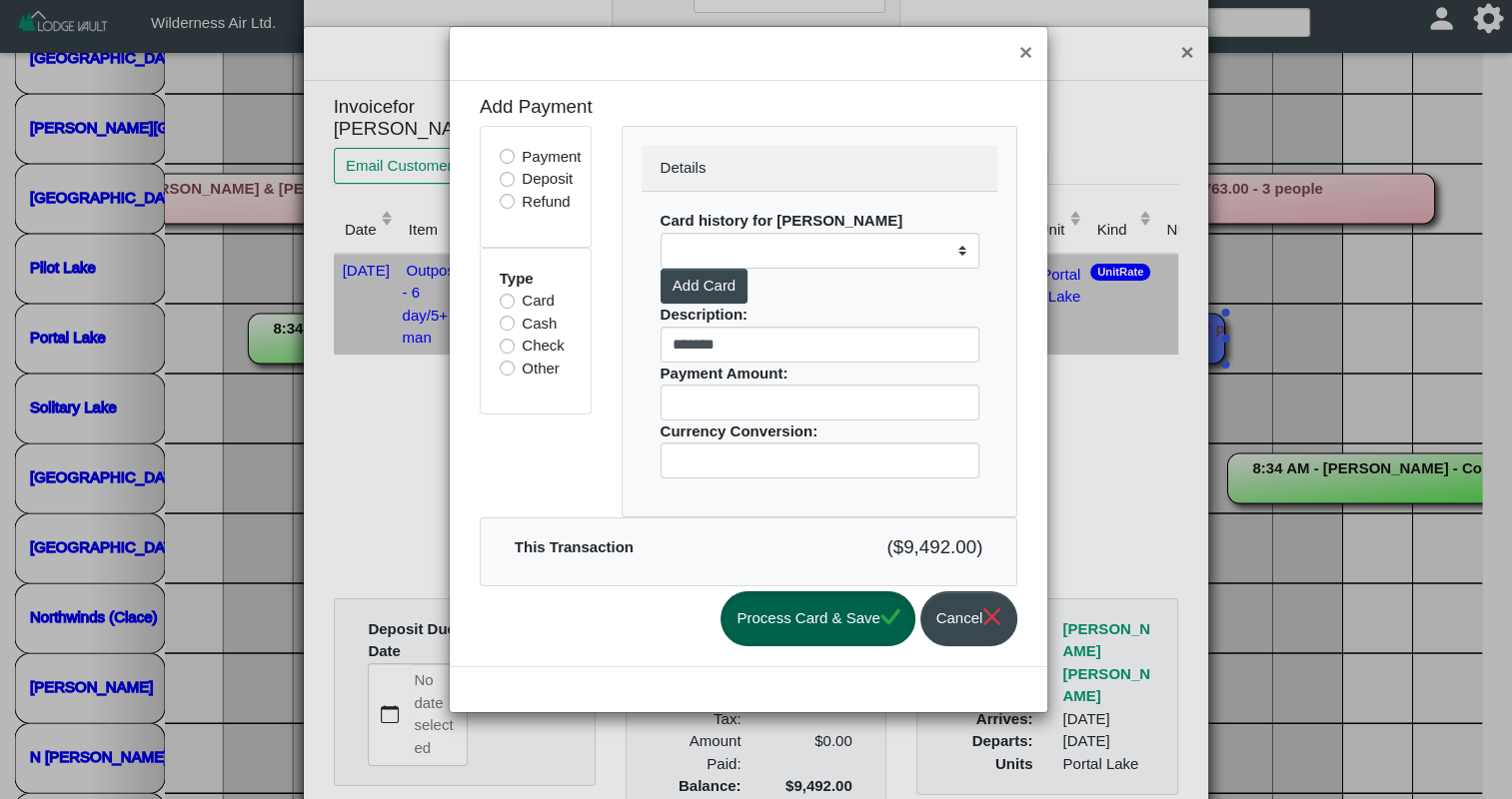 click on "Deposit" at bounding box center [547, 179] 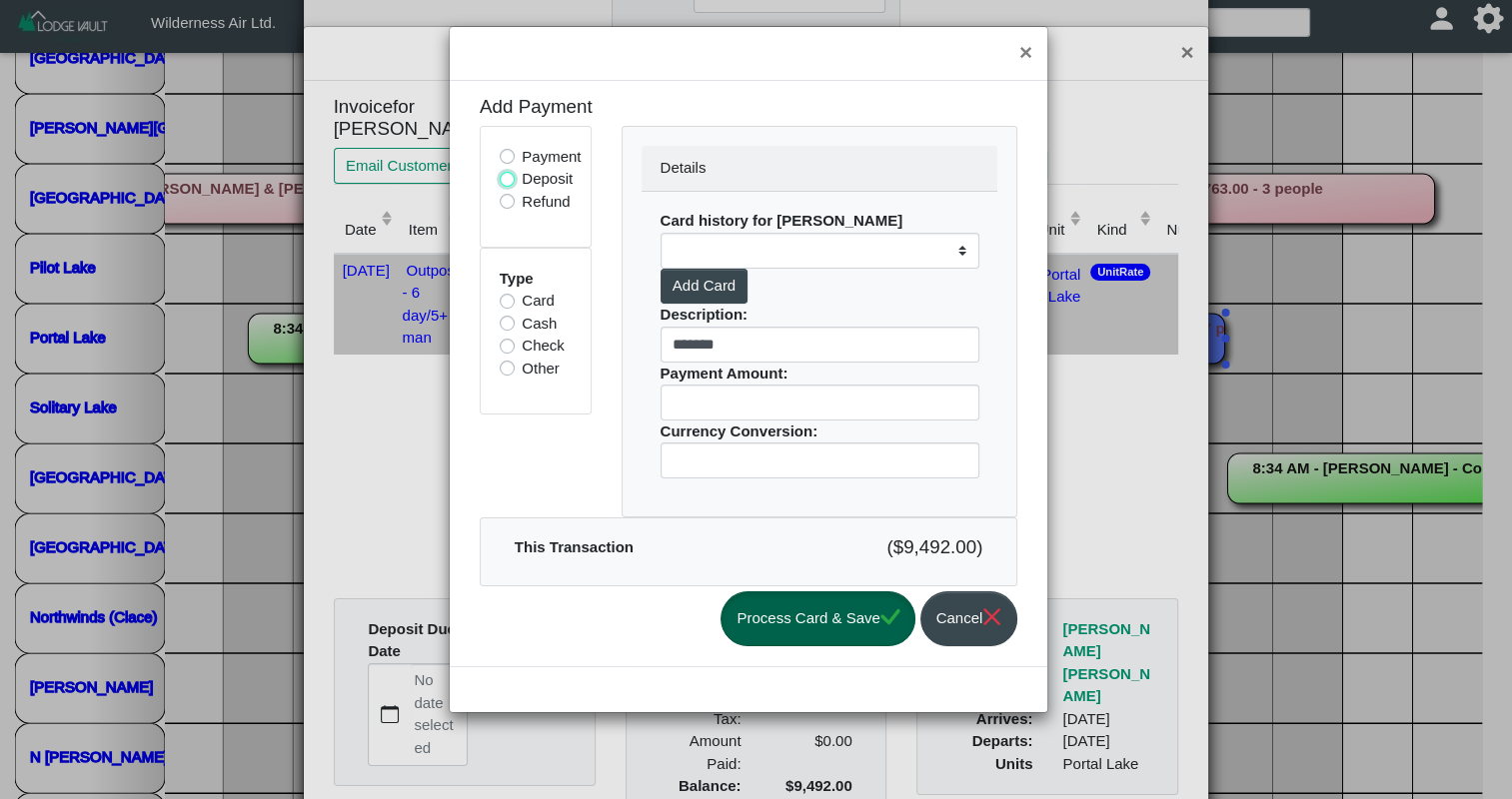 select 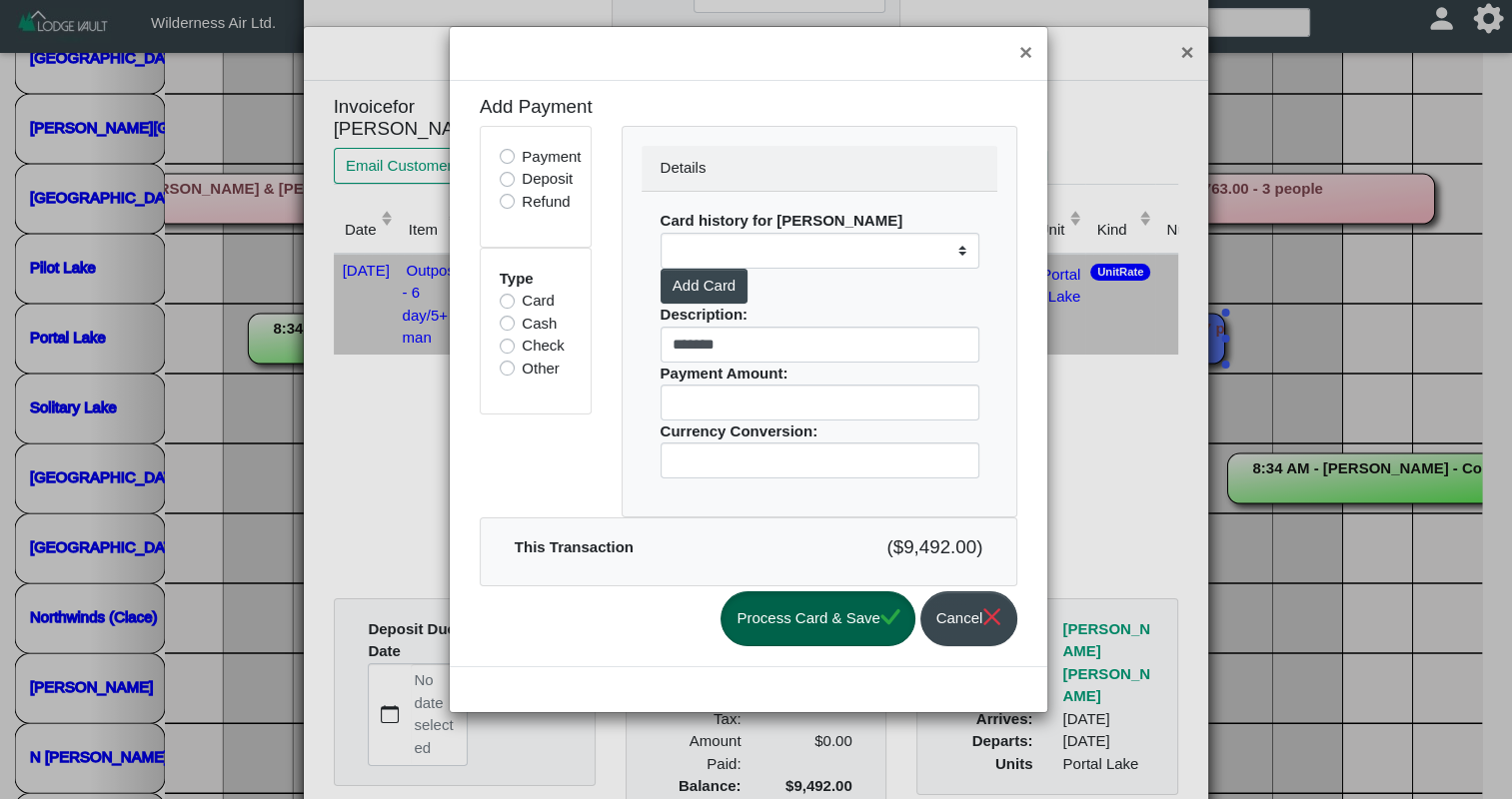 click on "Other" at bounding box center [541, 369] 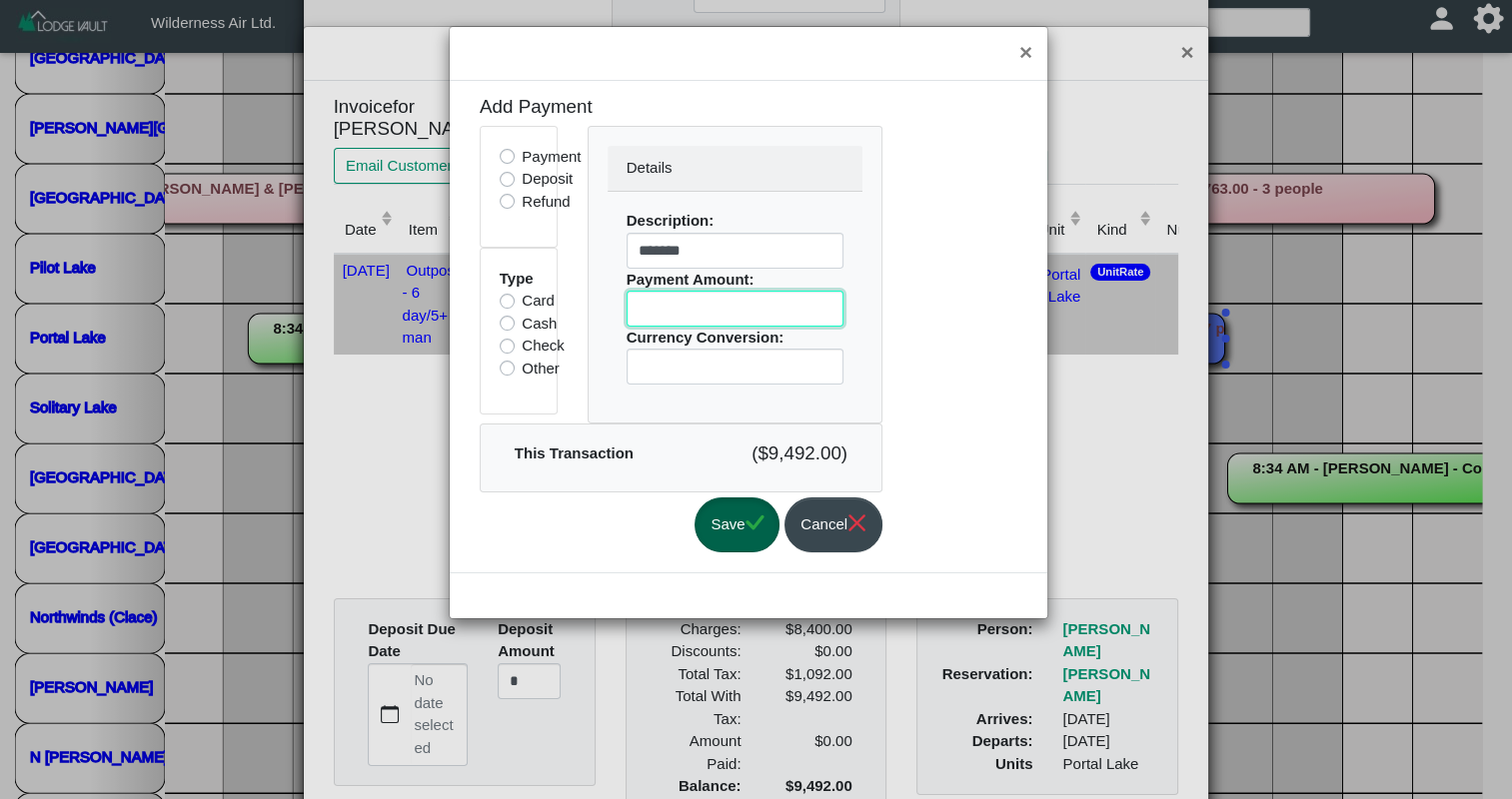 drag, startPoint x: 711, startPoint y: 320, endPoint x: 582, endPoint y: 314, distance: 129.13946 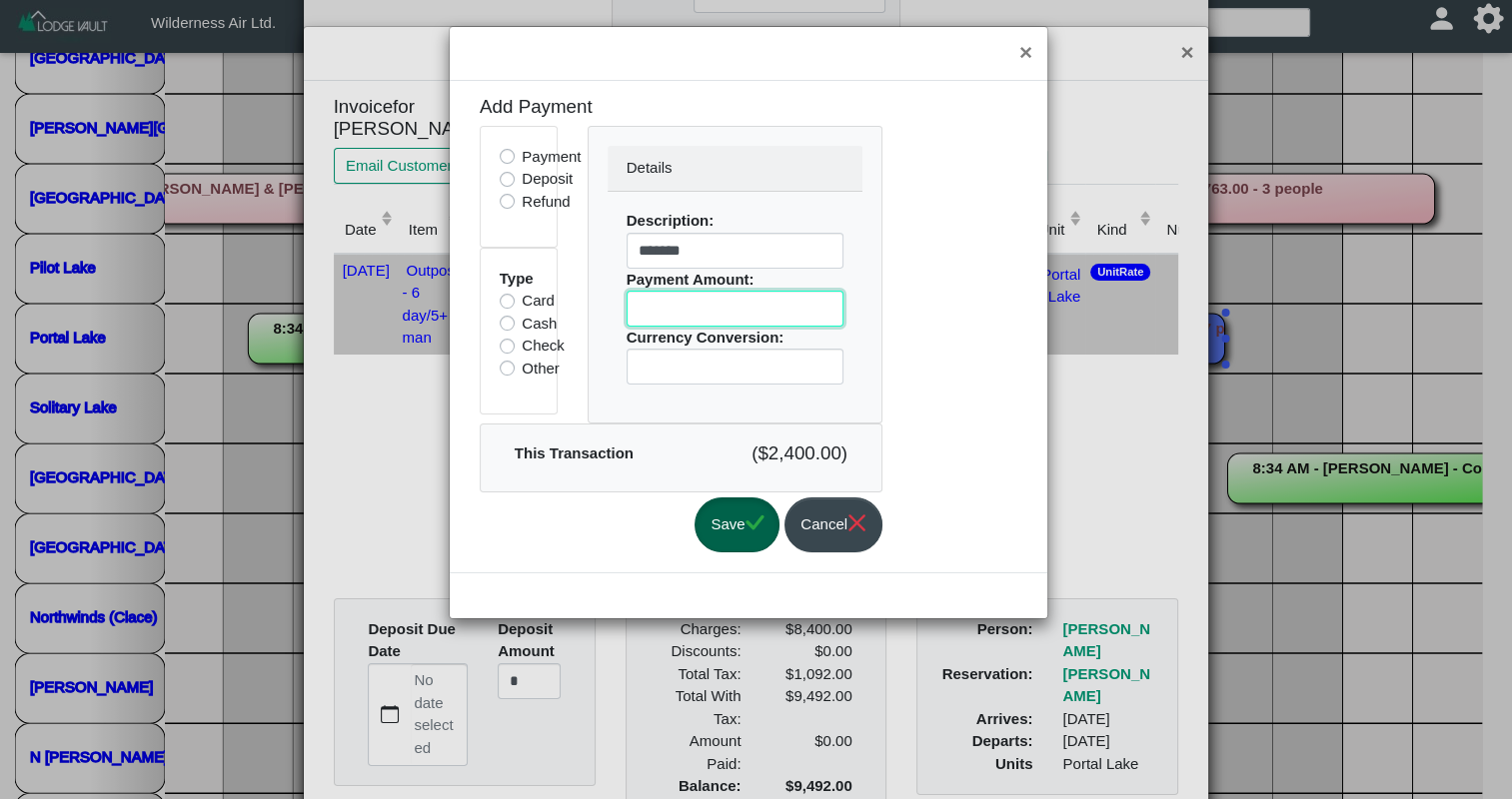 type on "****" 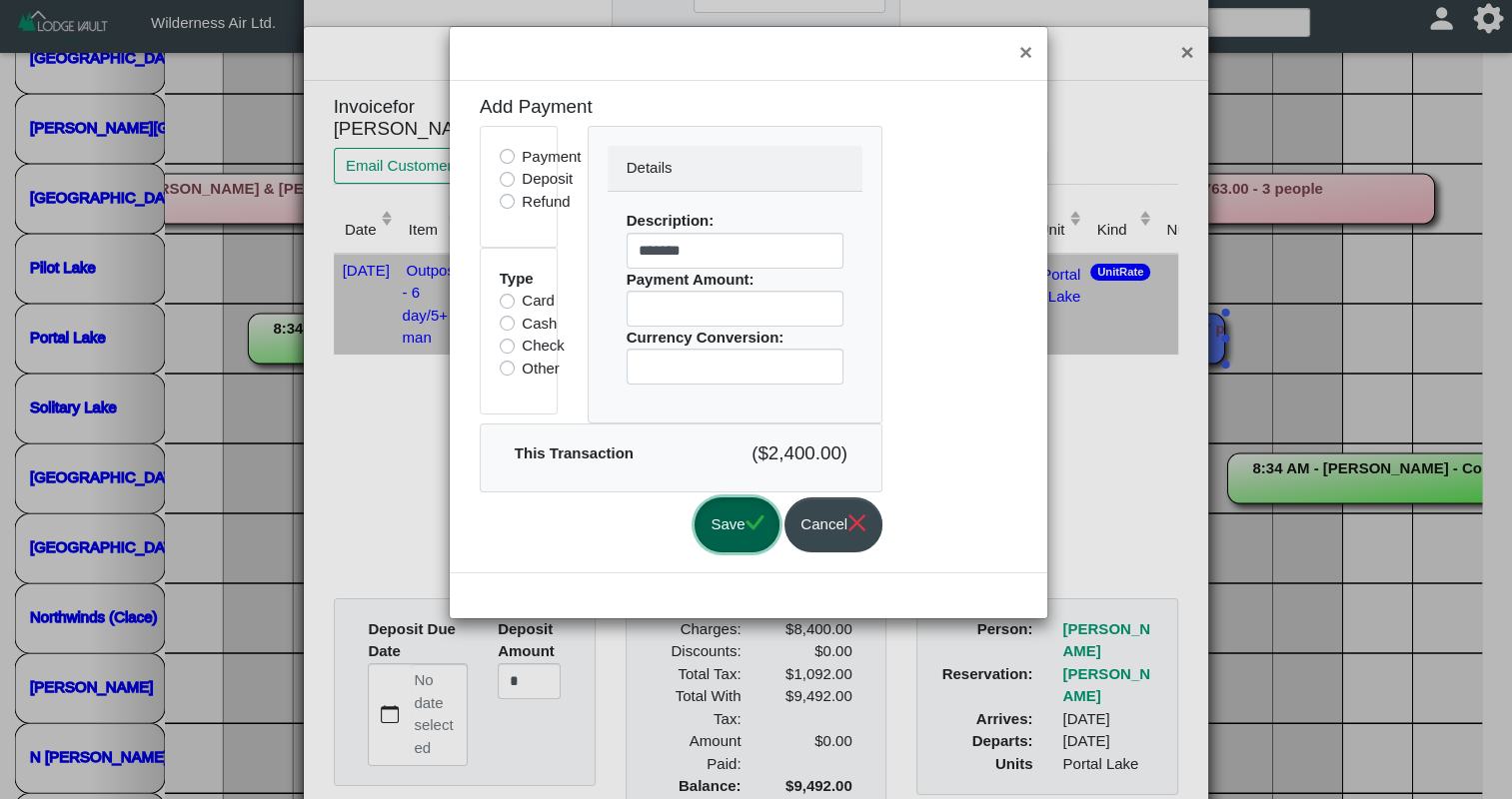 click on "Save" at bounding box center (737, 524) 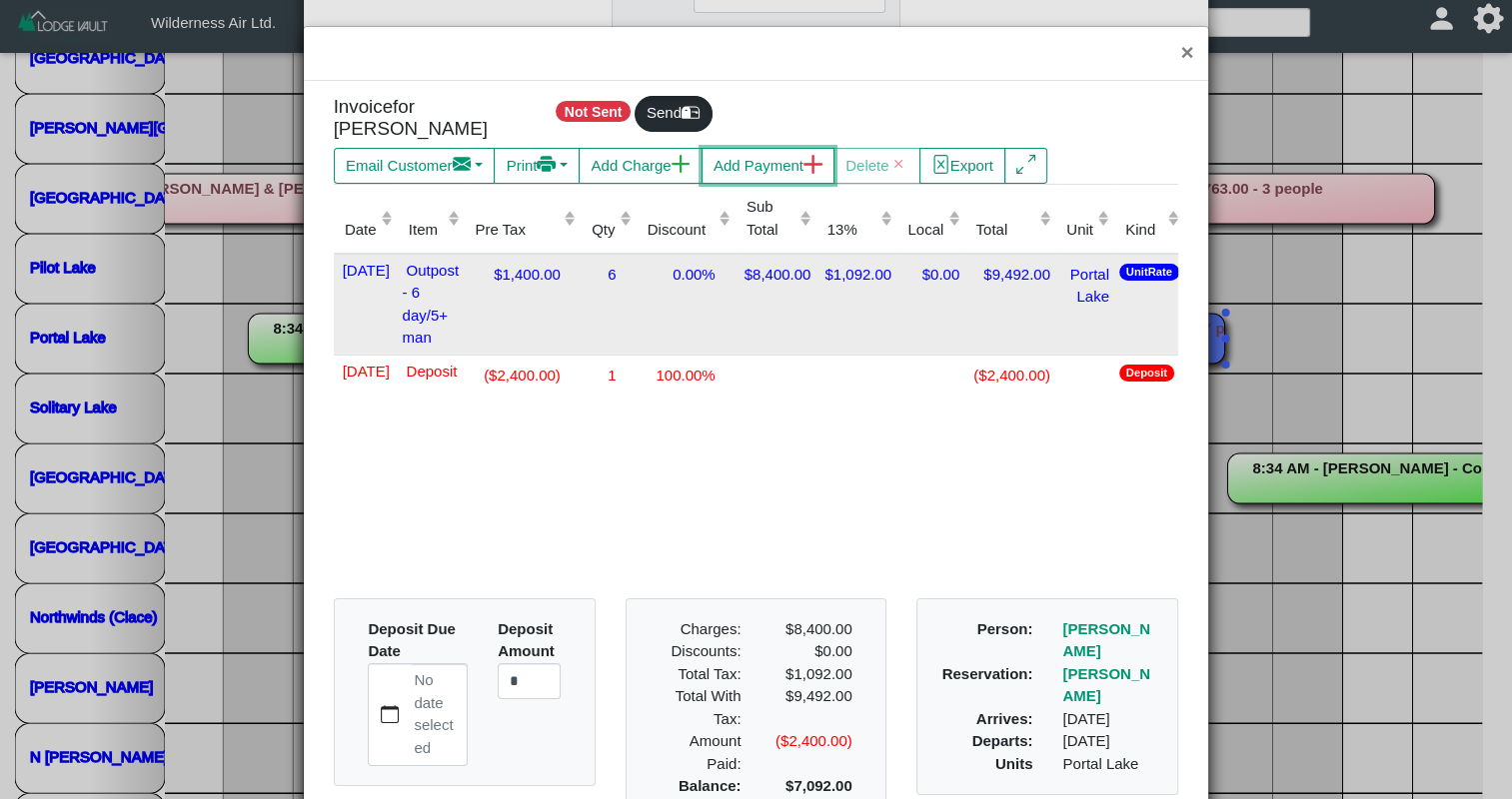scroll, scrollTop: 127, scrollLeft: 0, axis: vertical 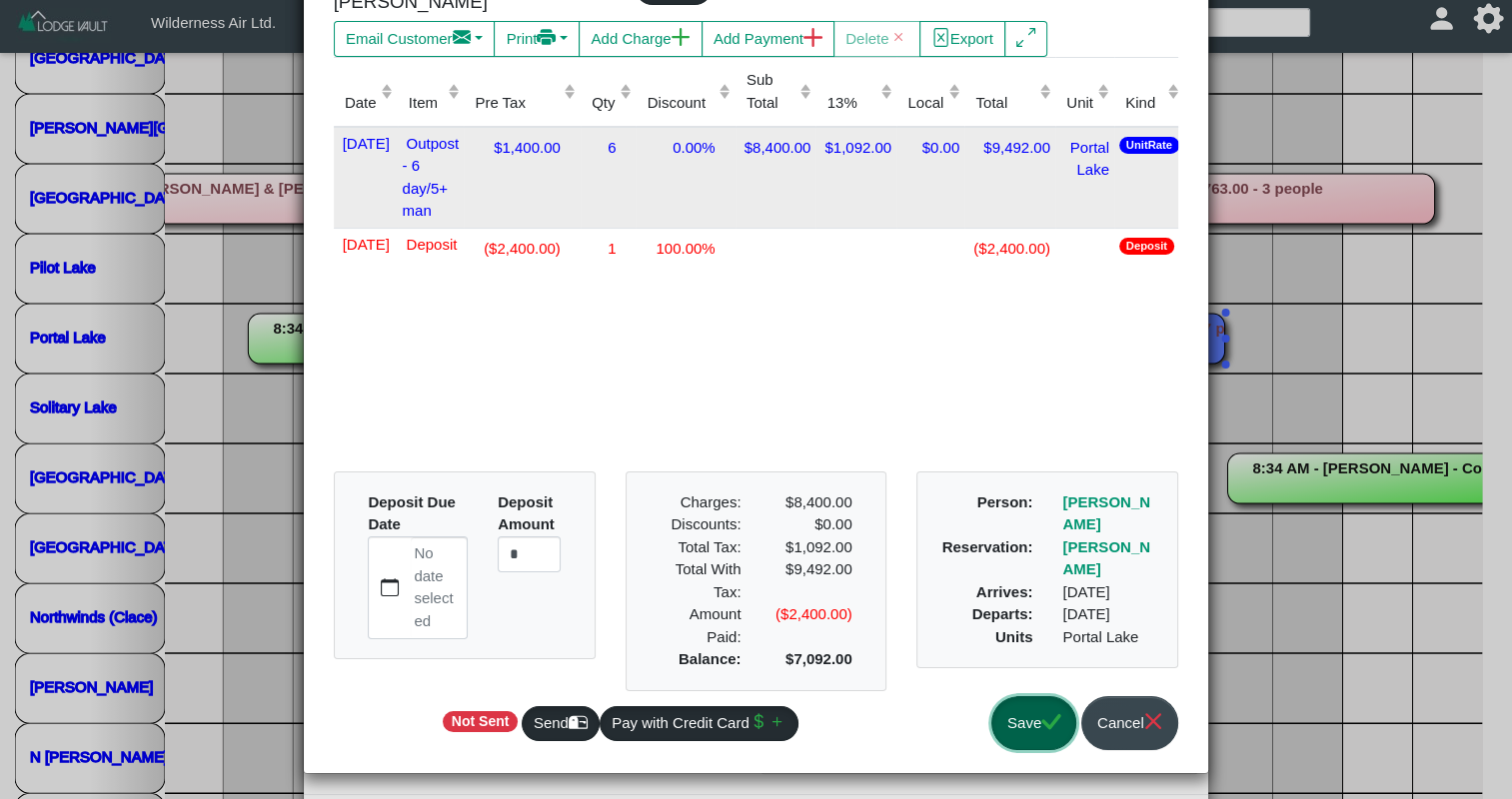 click 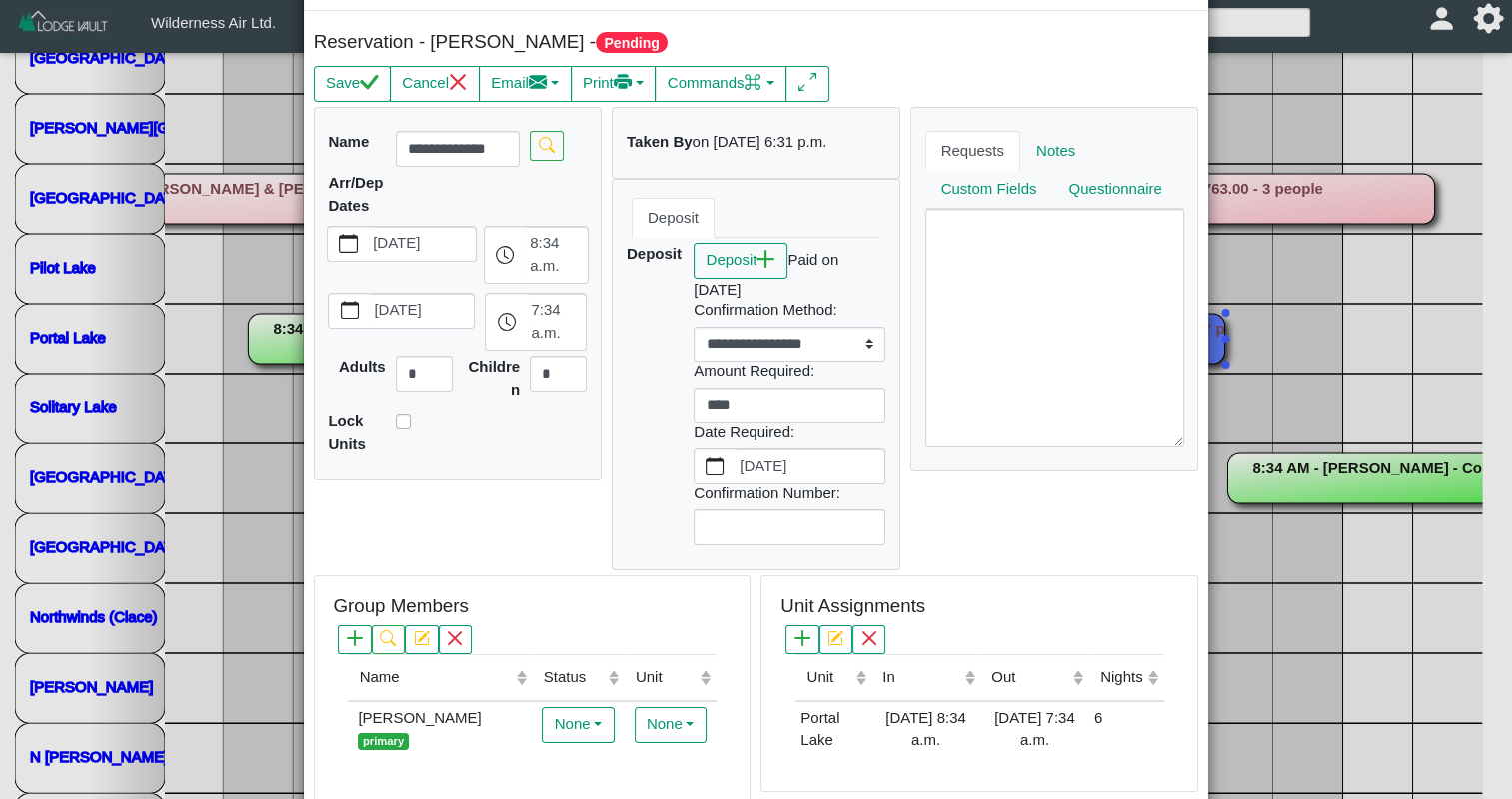 scroll, scrollTop: 0, scrollLeft: 0, axis: both 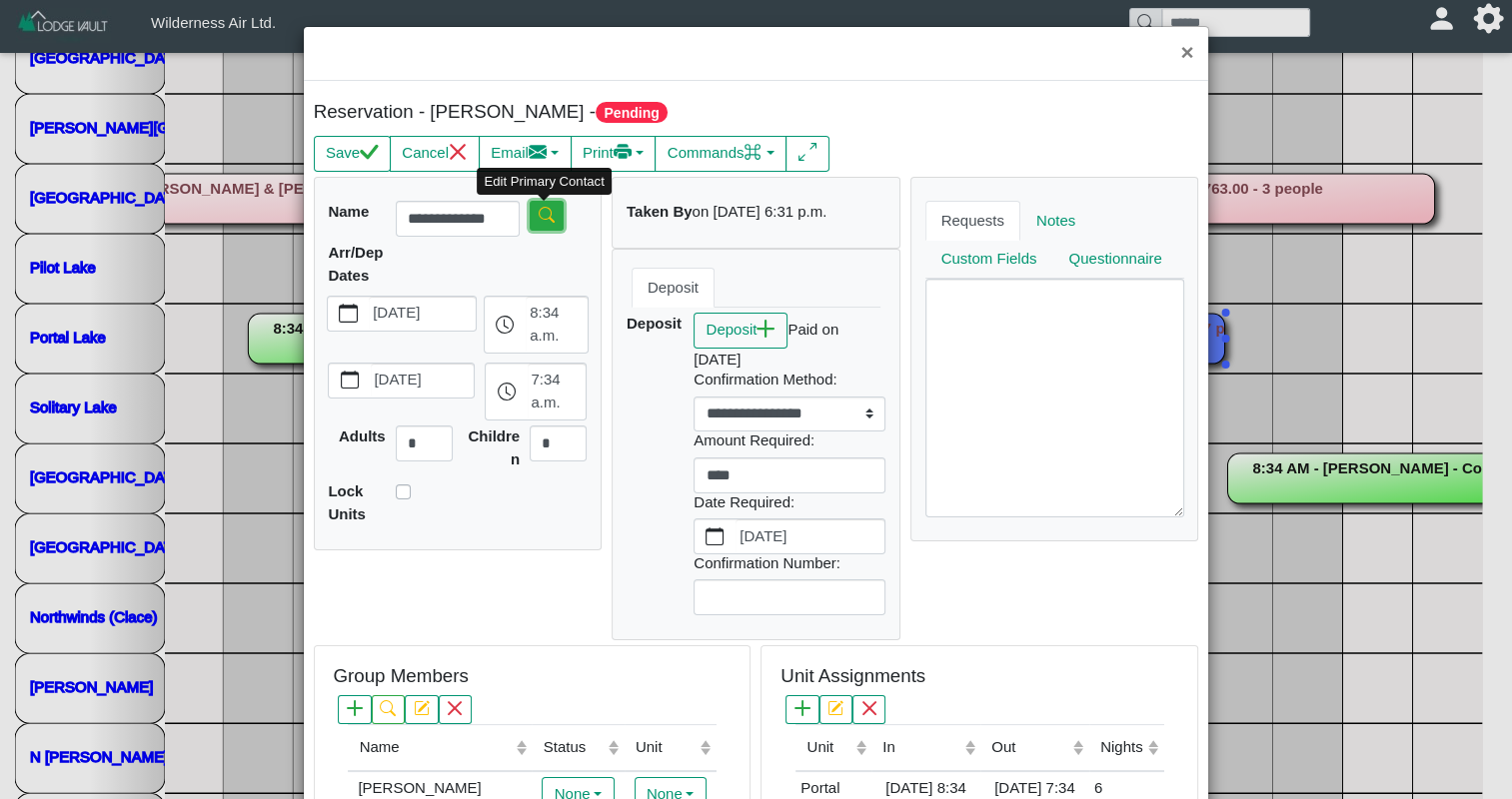 click on "**********" at bounding box center [756, 272] 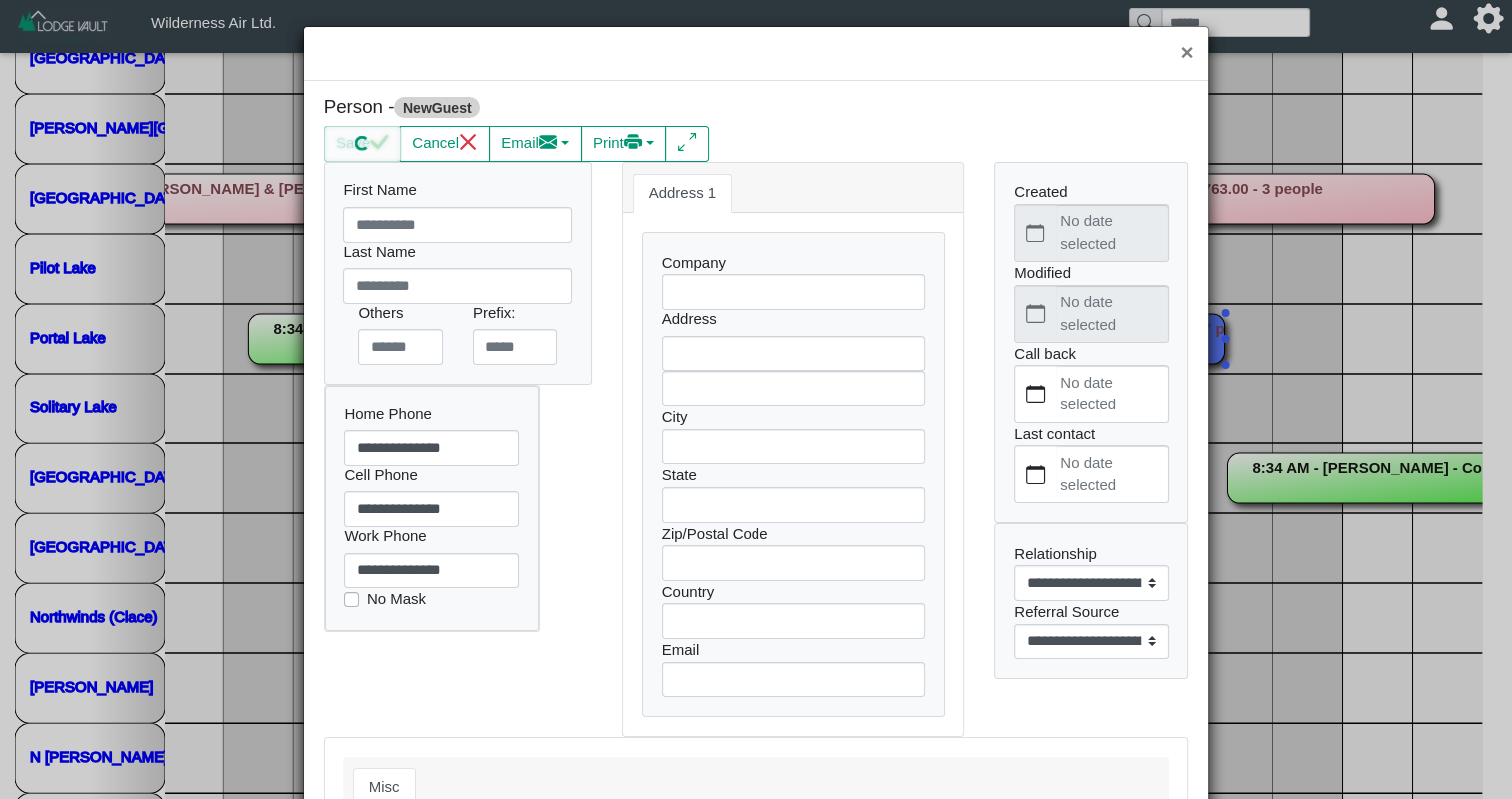 type on "****" 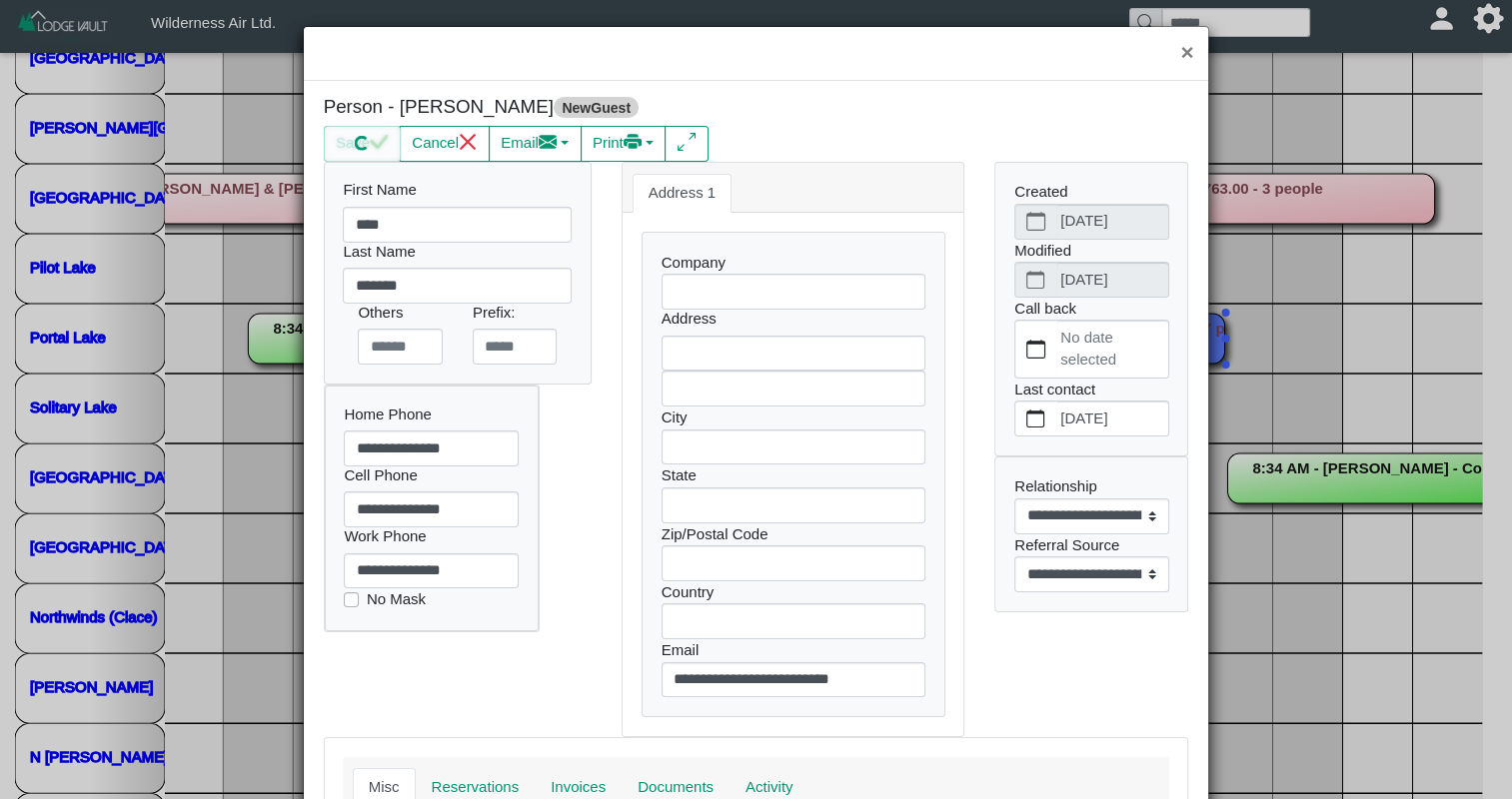 scroll, scrollTop: 0, scrollLeft: 0, axis: both 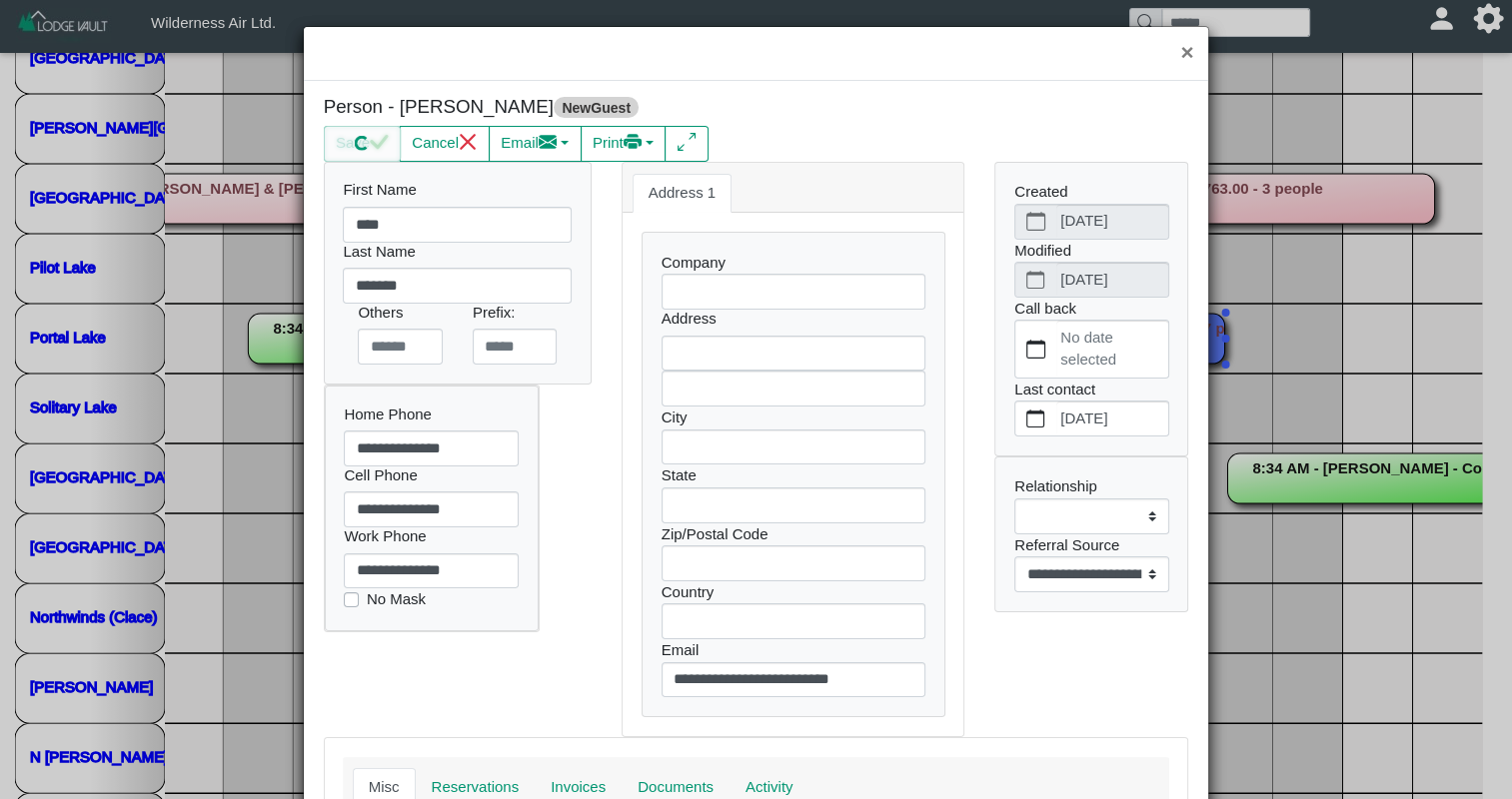type on "**********" 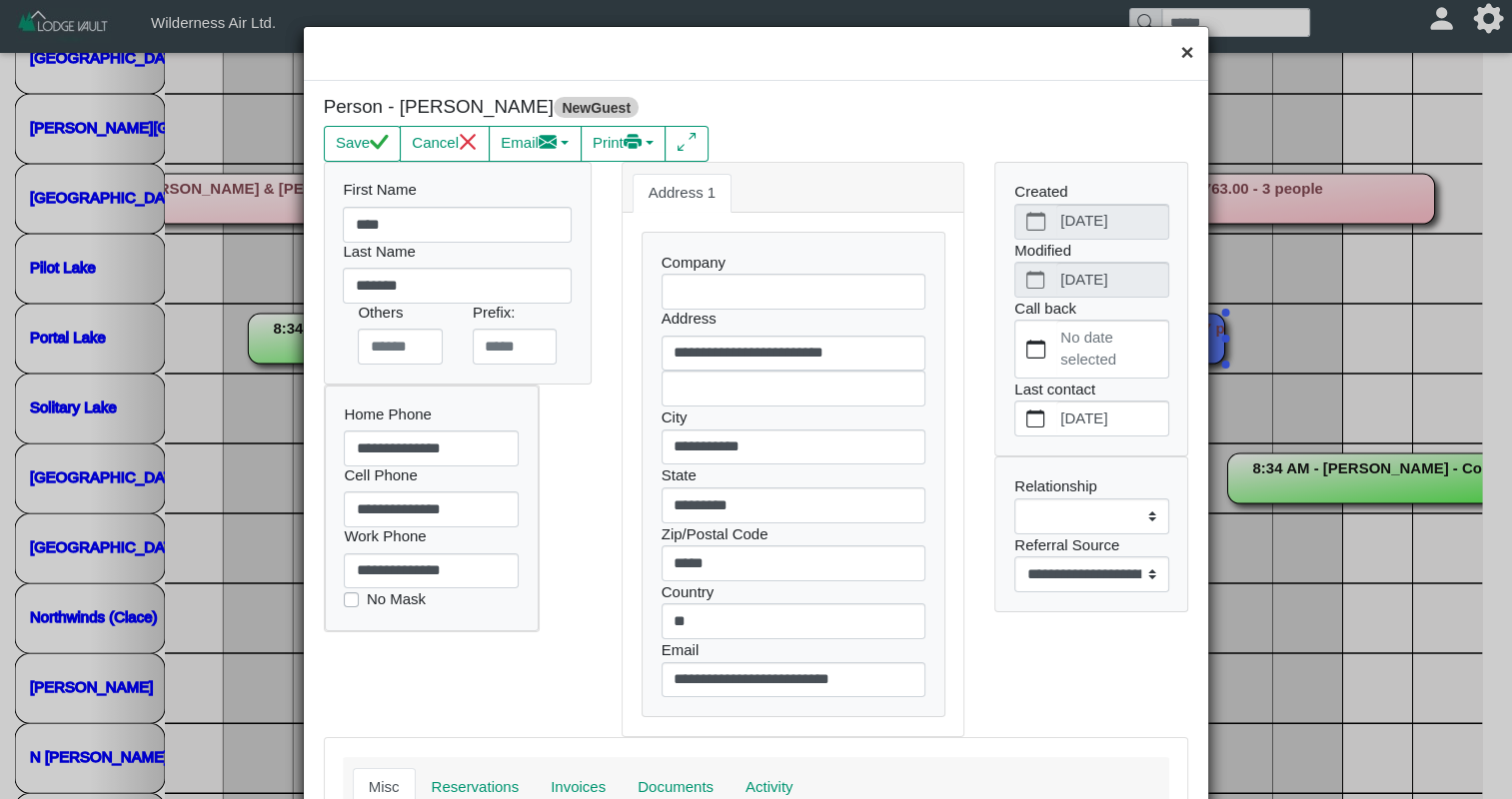 click on "×" at bounding box center [1186, 53] 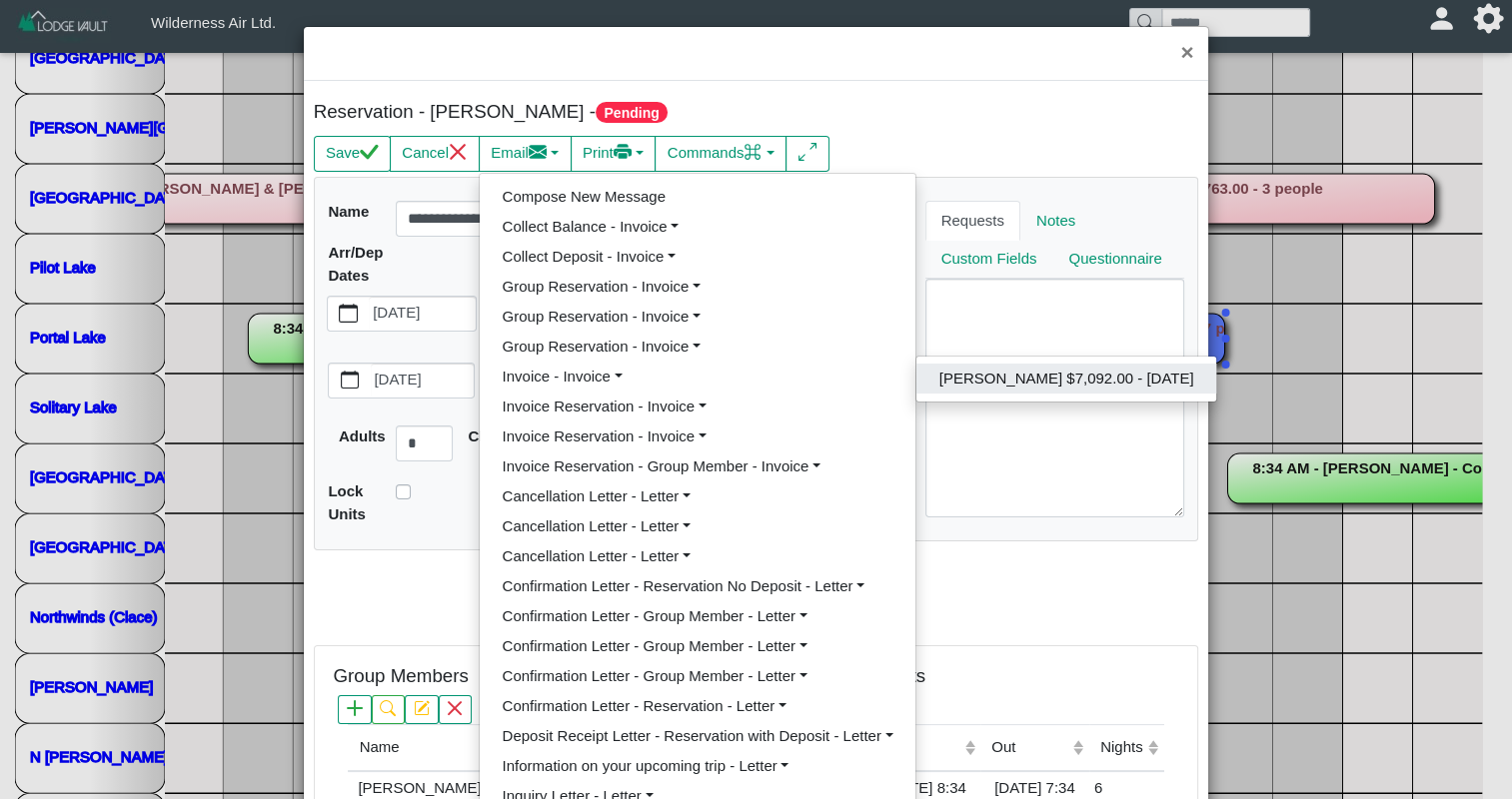 click on "[PERSON_NAME] $7,092.00 - [DATE]" at bounding box center [1066, 379] 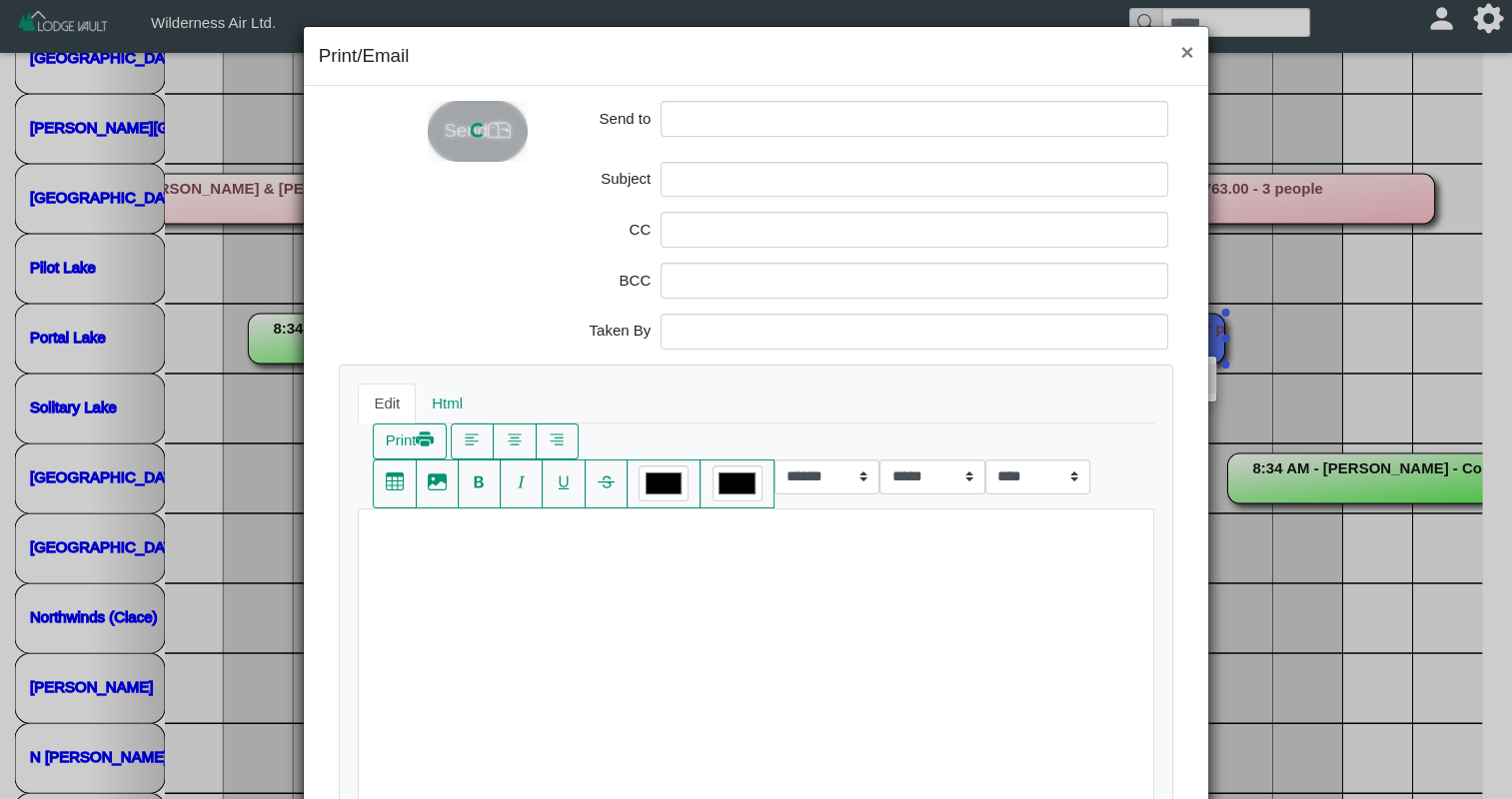 scroll, scrollTop: 0, scrollLeft: 0, axis: both 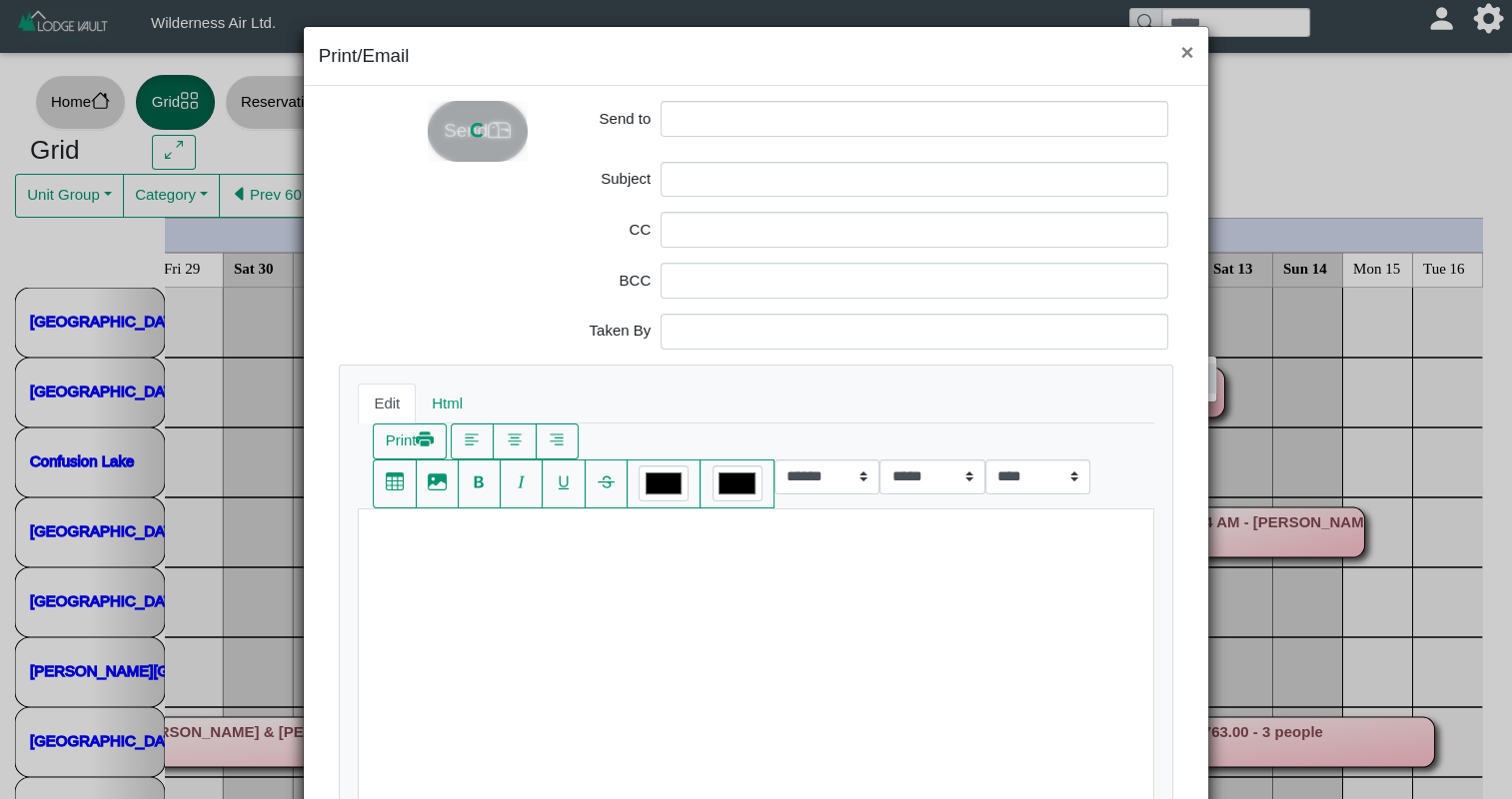 type on "**********" 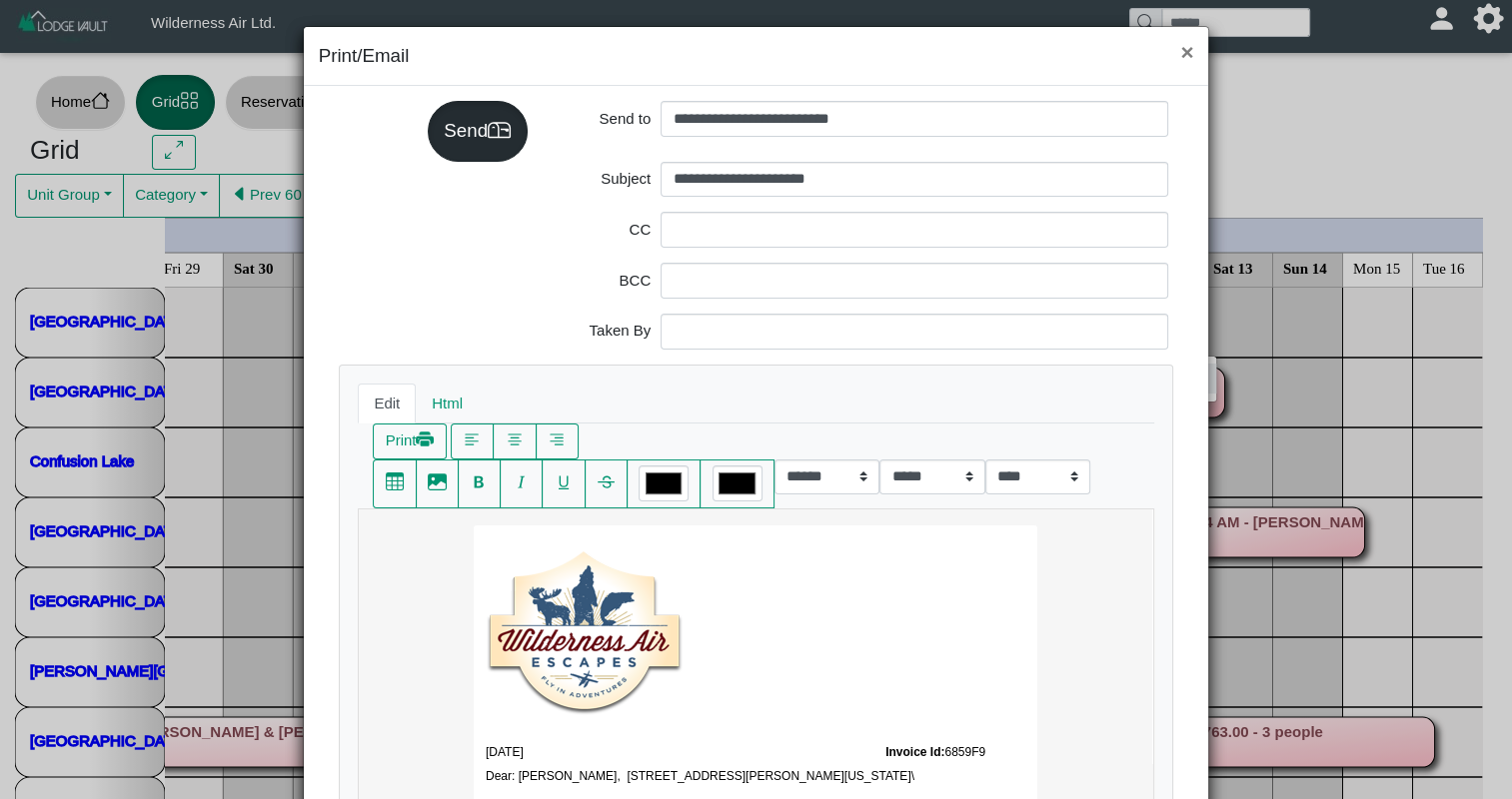 scroll, scrollTop: 0, scrollLeft: 0, axis: both 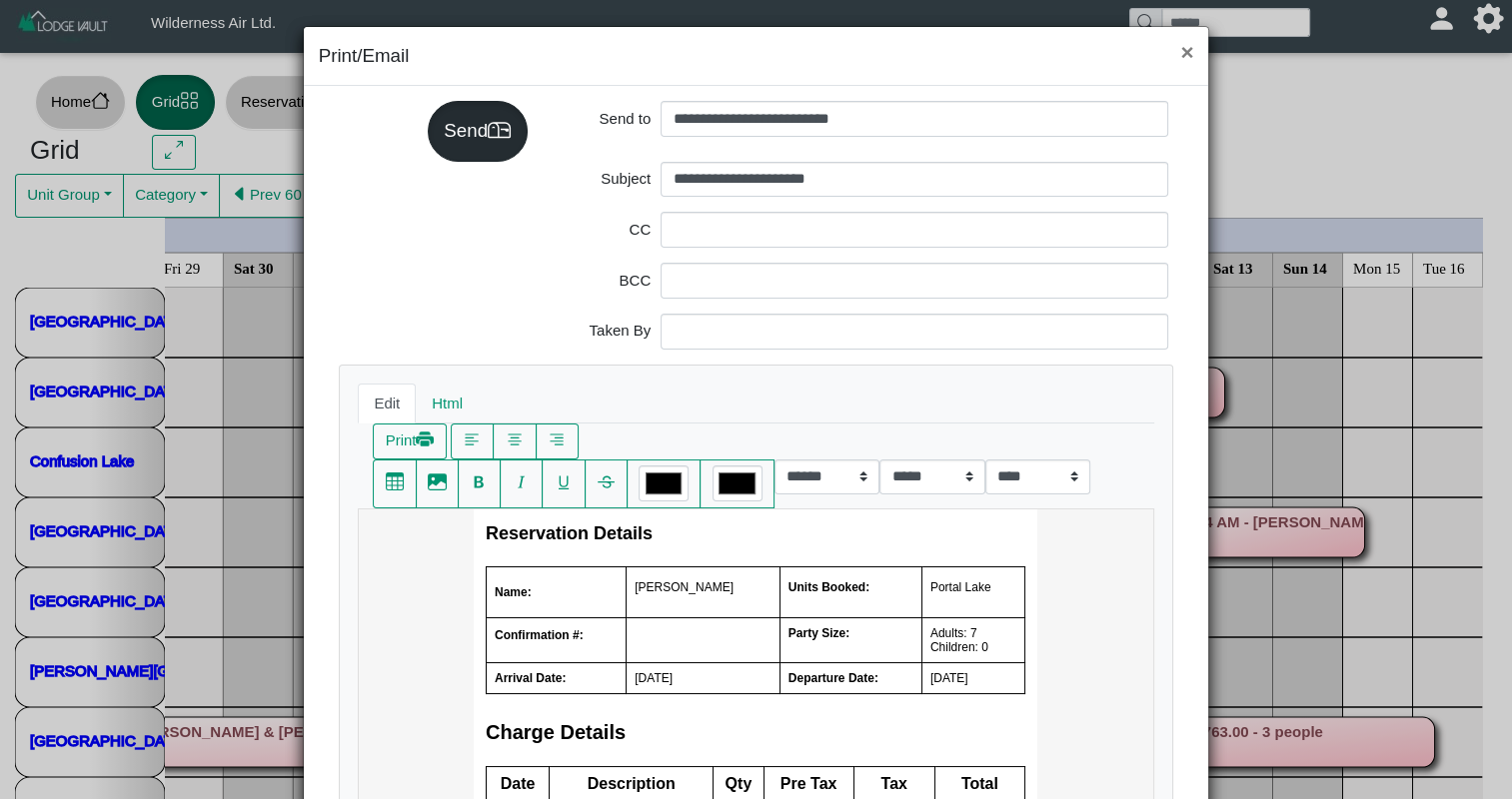 drag, startPoint x: 1134, startPoint y: 555, endPoint x: 1513, endPoint y: 1247, distance: 788.98986 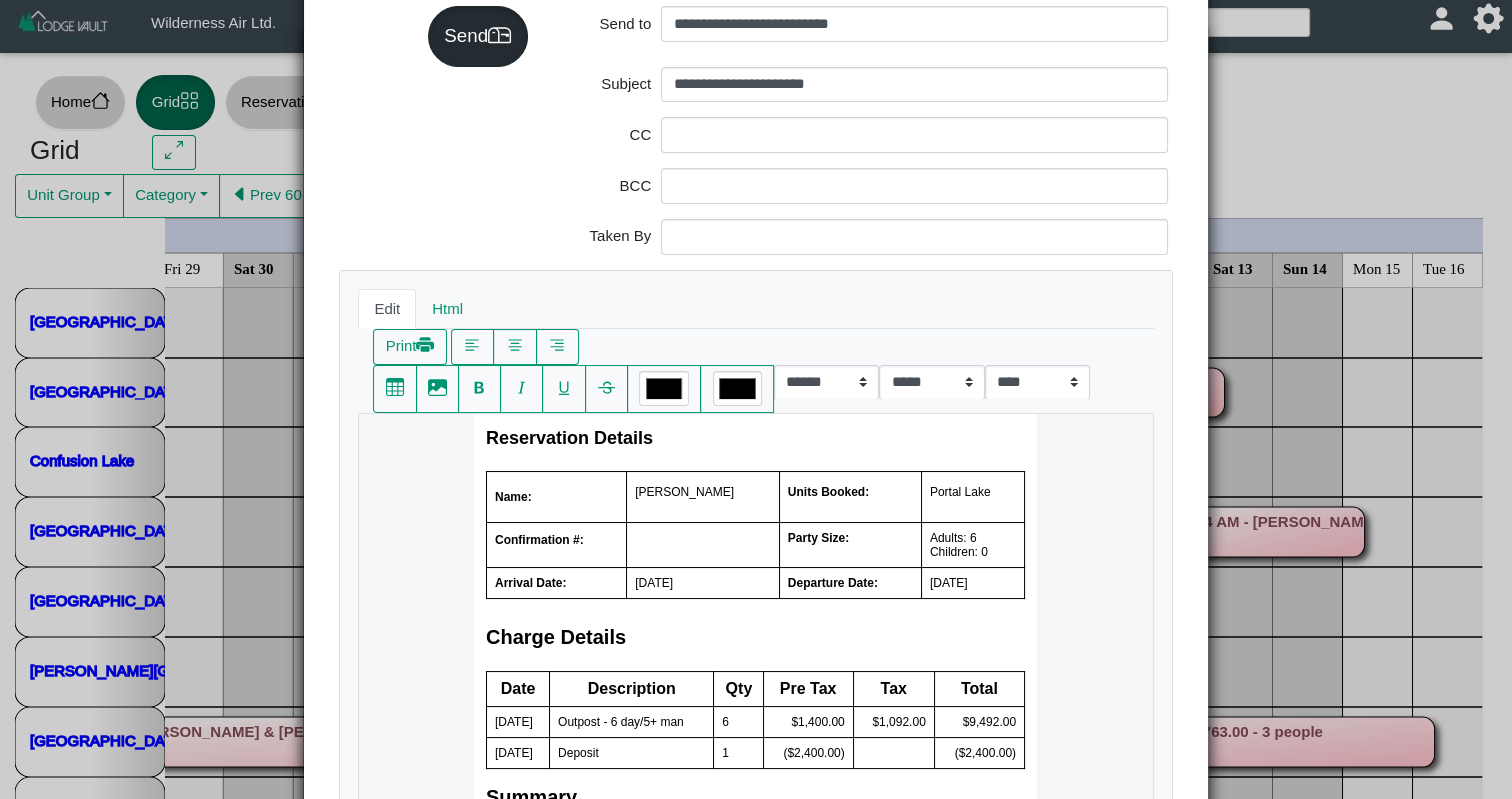 scroll, scrollTop: 0, scrollLeft: 0, axis: both 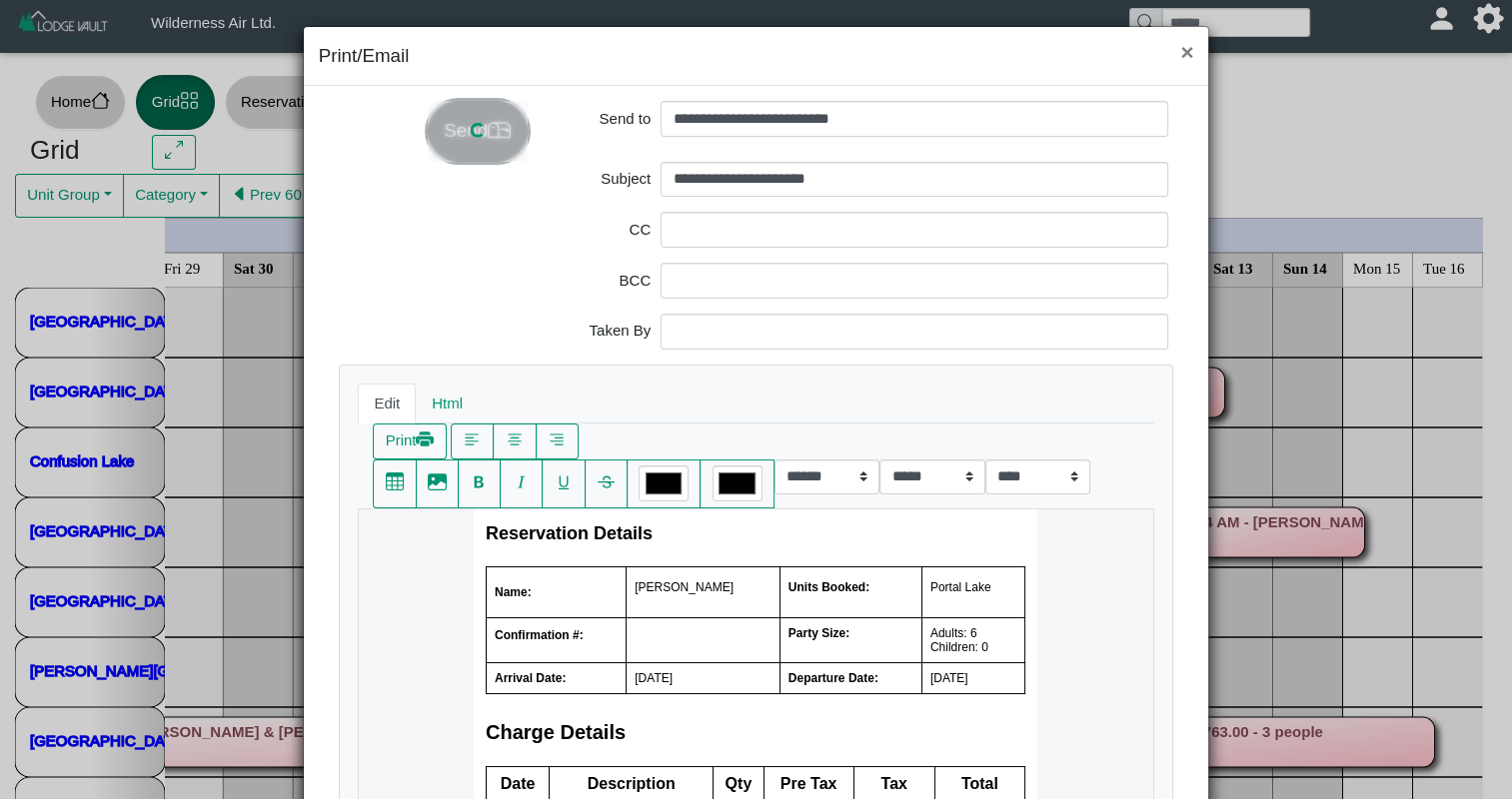 click on "Send" at bounding box center [477, 131] 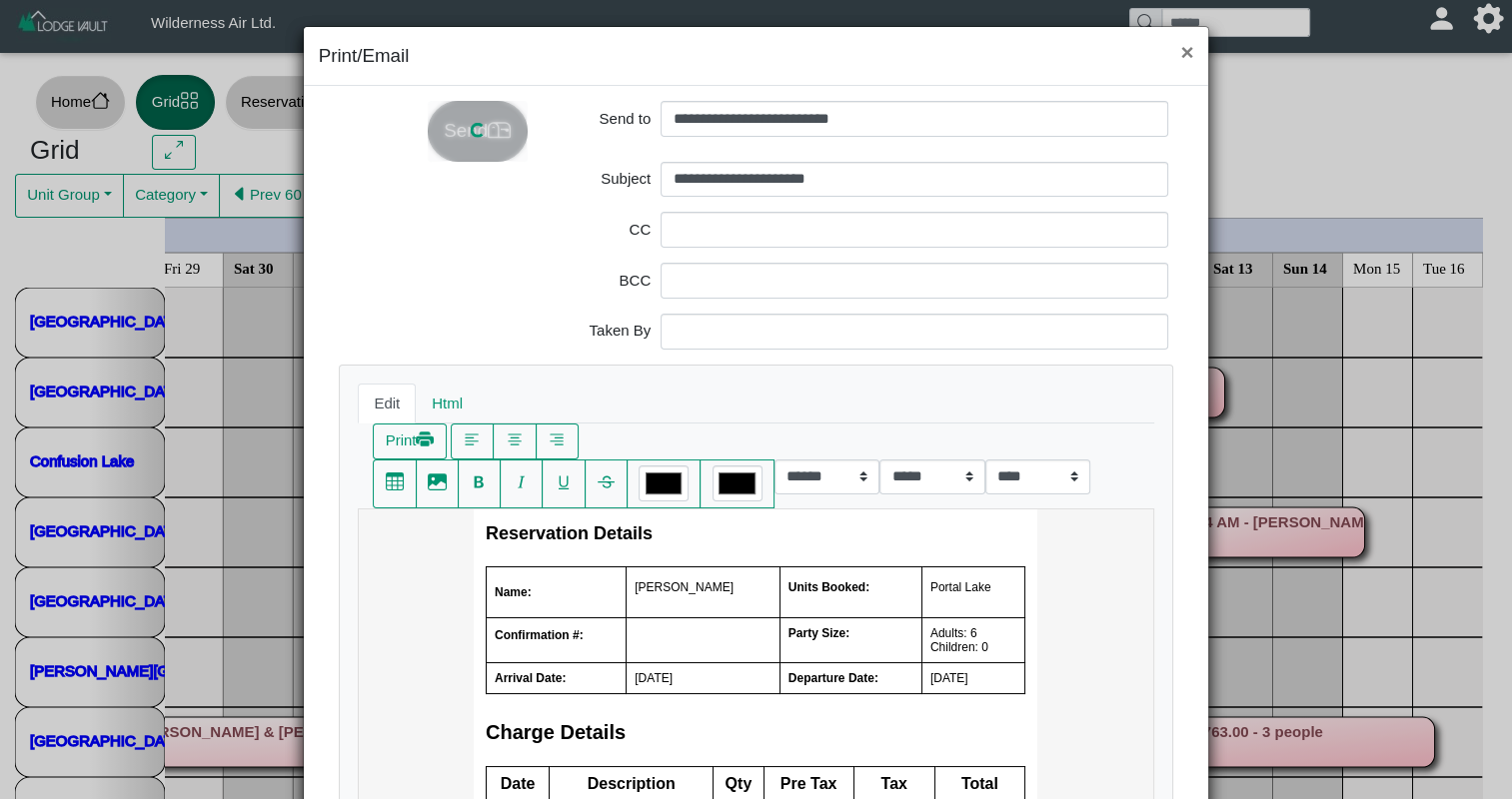 select on "*****" 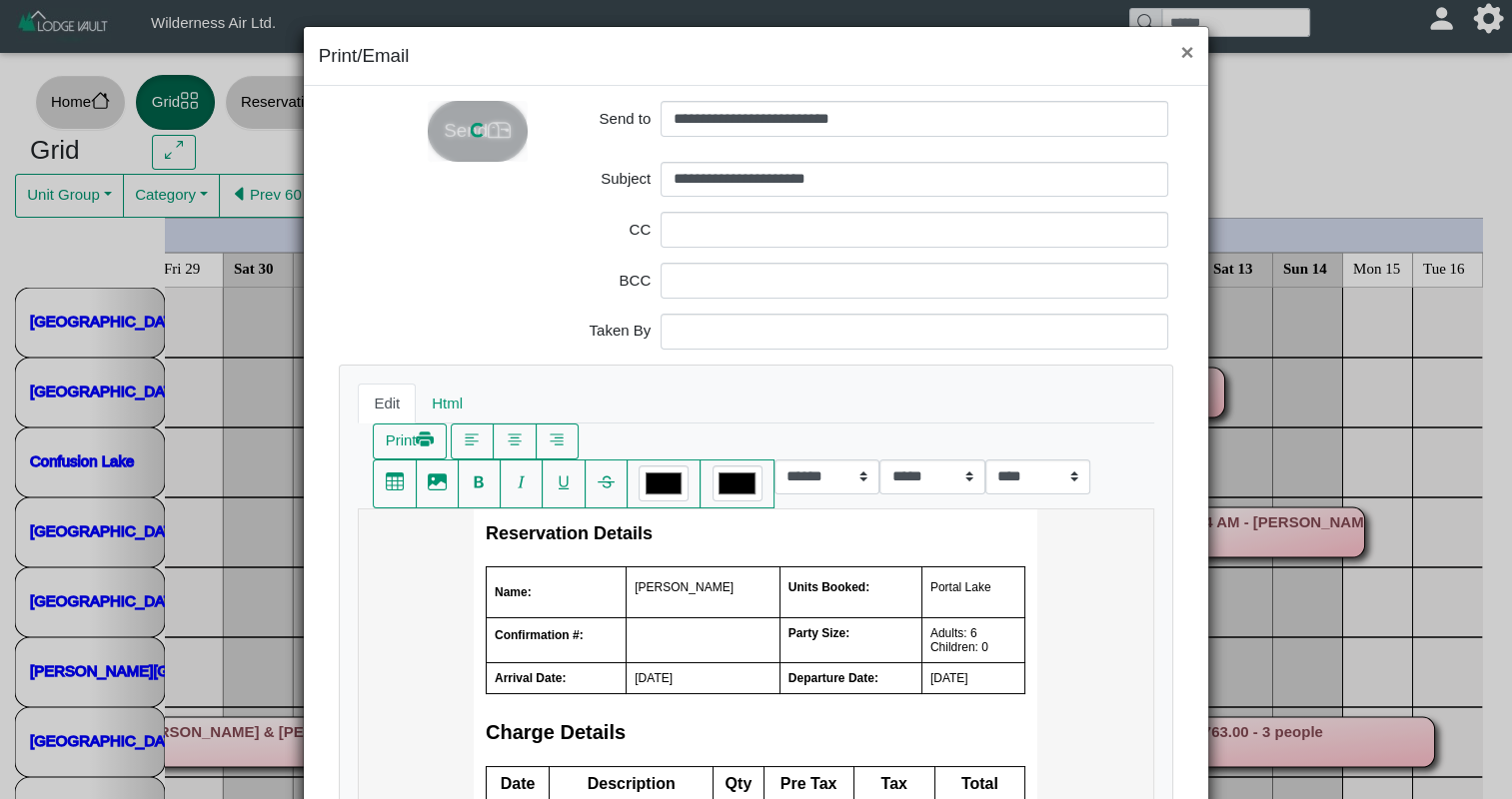 select on "****" 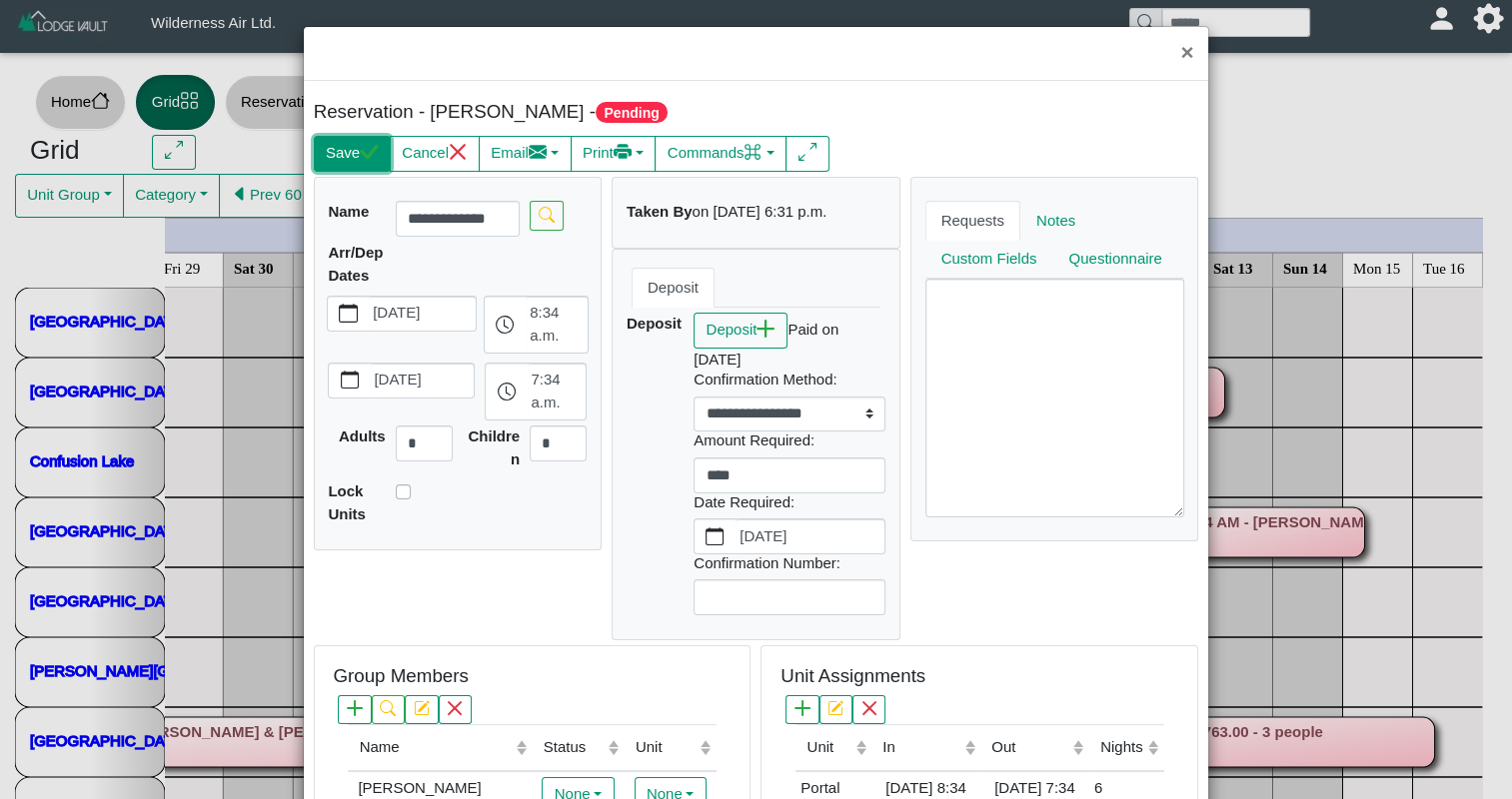 click 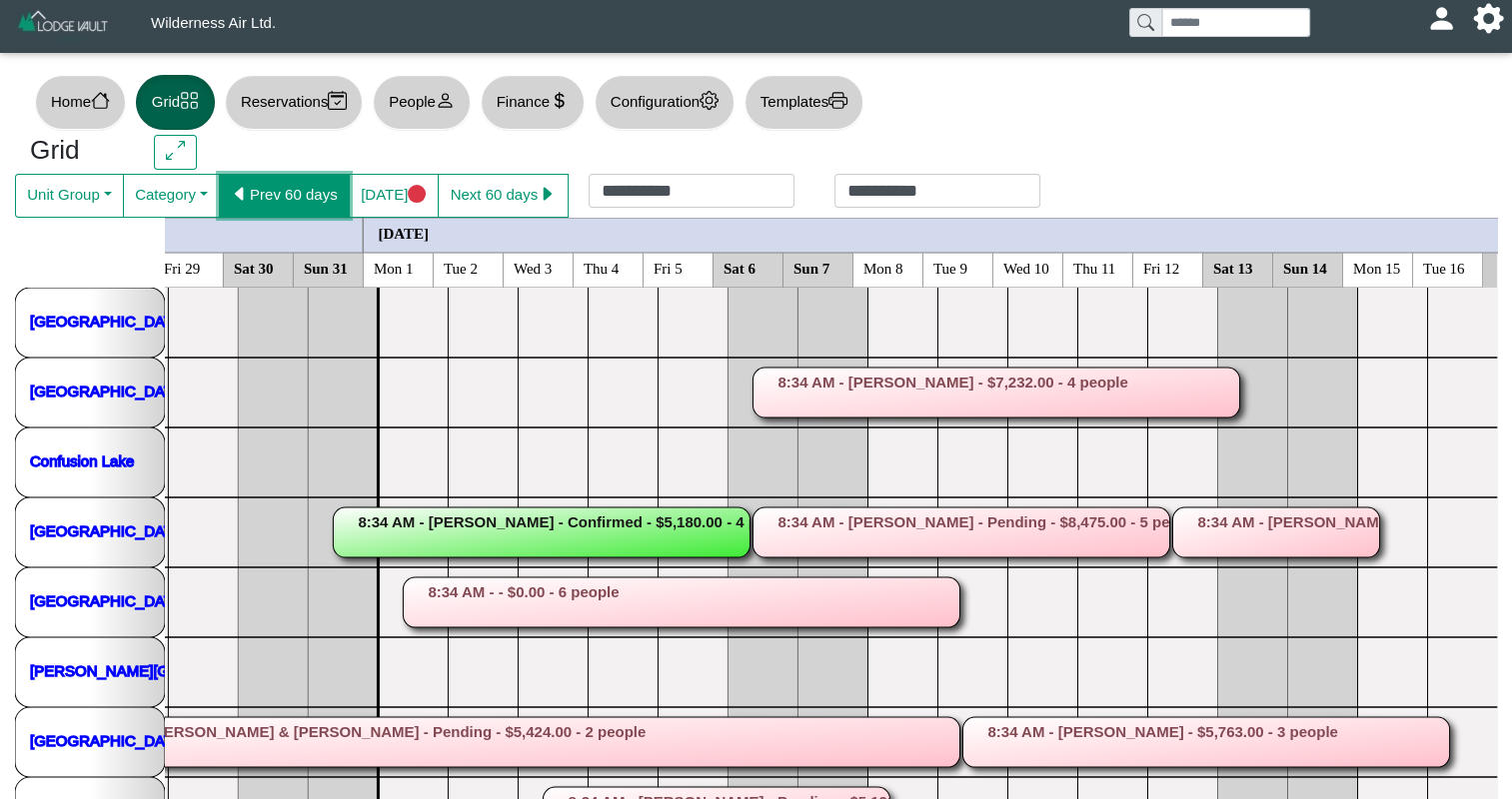 click on "Prev 60 days" at bounding box center [284, 196] 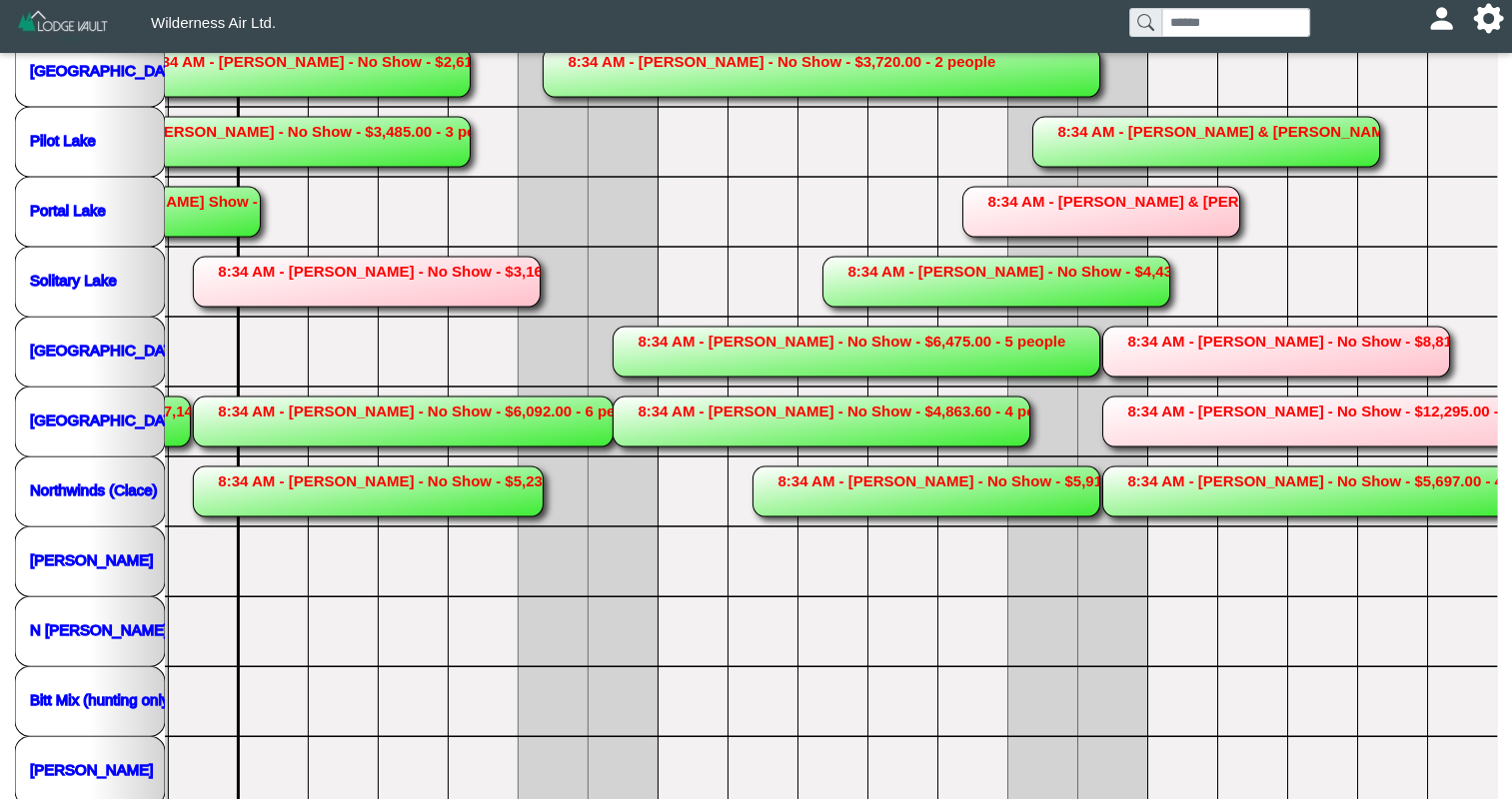 scroll, scrollTop: 831, scrollLeft: 0, axis: vertical 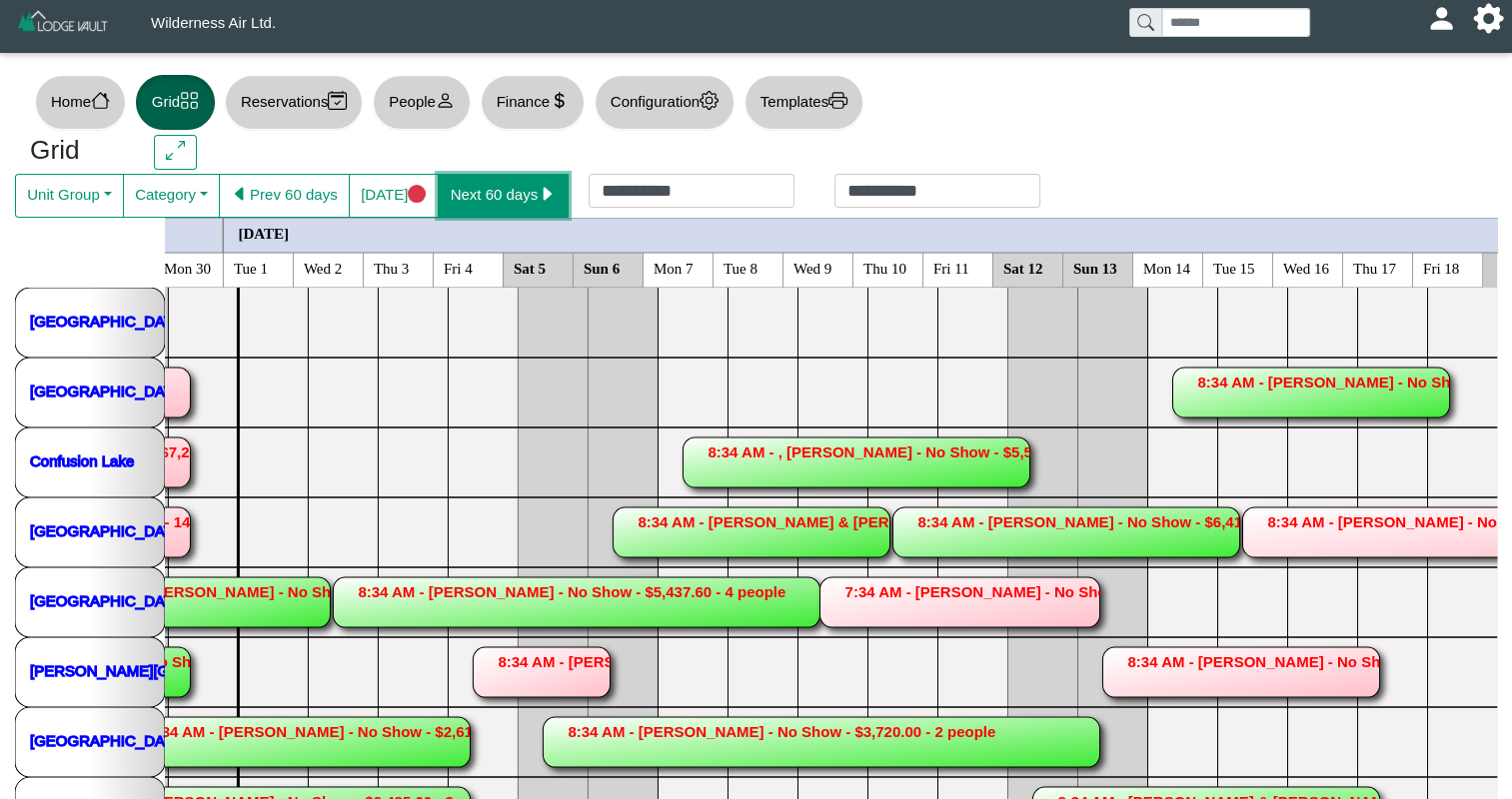 click on "Next 60 days" at bounding box center (503, 196) 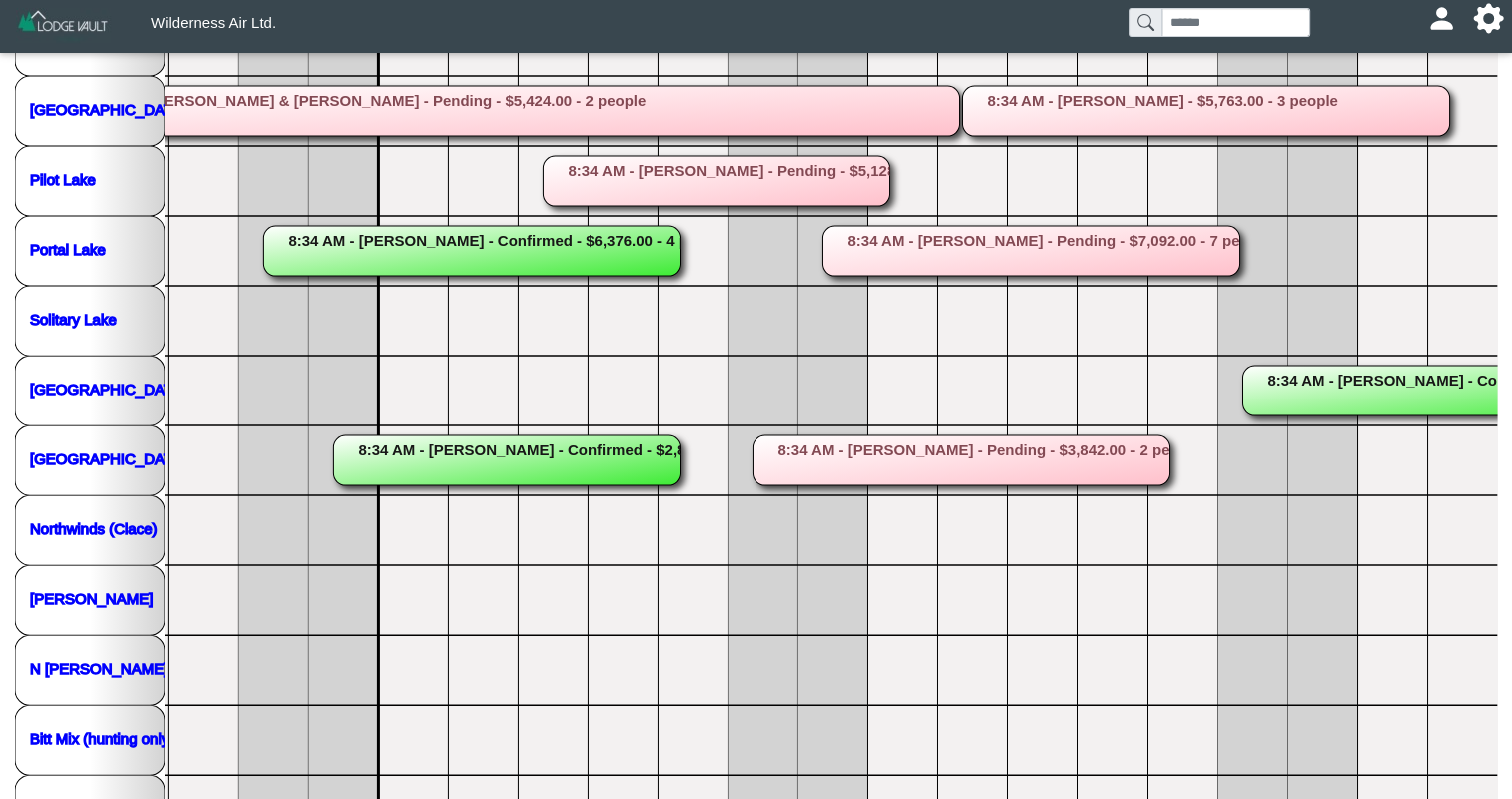 scroll, scrollTop: 831, scrollLeft: 0, axis: vertical 